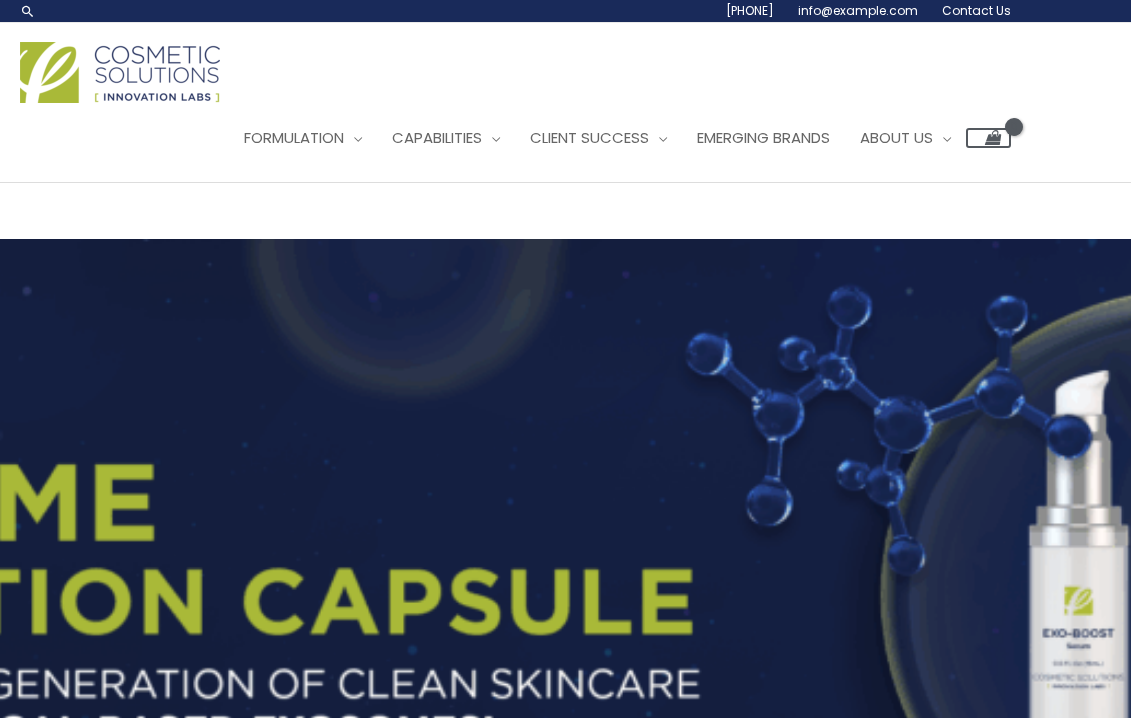 scroll, scrollTop: 0, scrollLeft: 0, axis: both 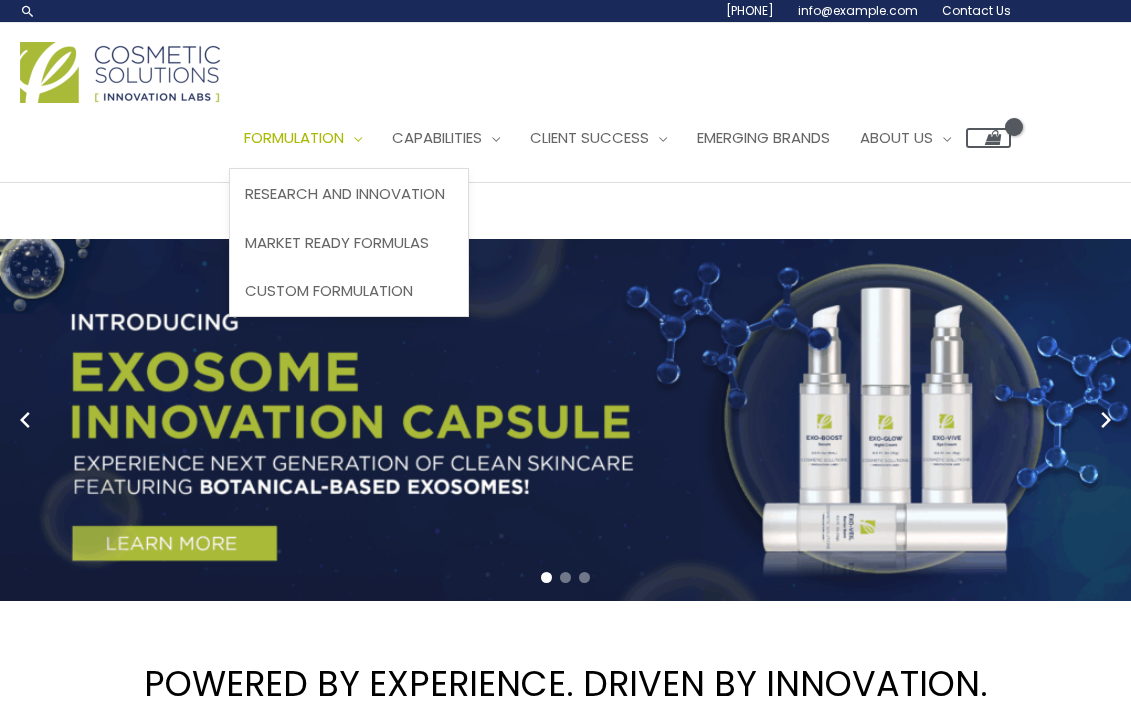 click at bounding box center (353, 137) 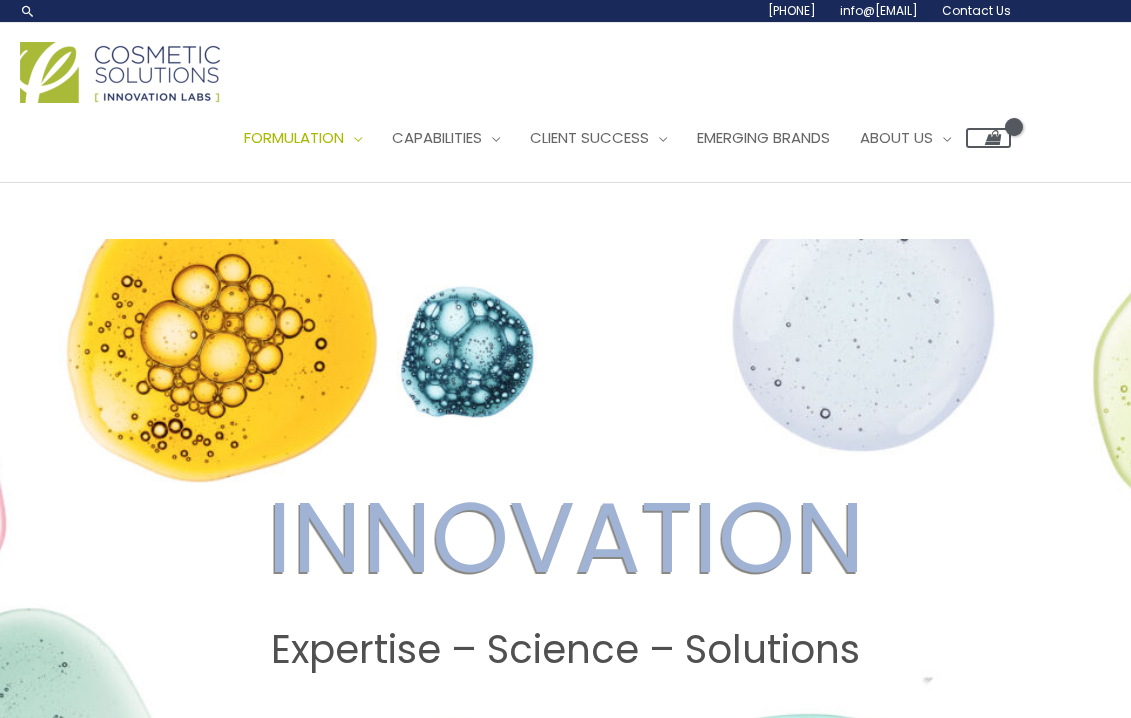 scroll, scrollTop: 0, scrollLeft: 0, axis: both 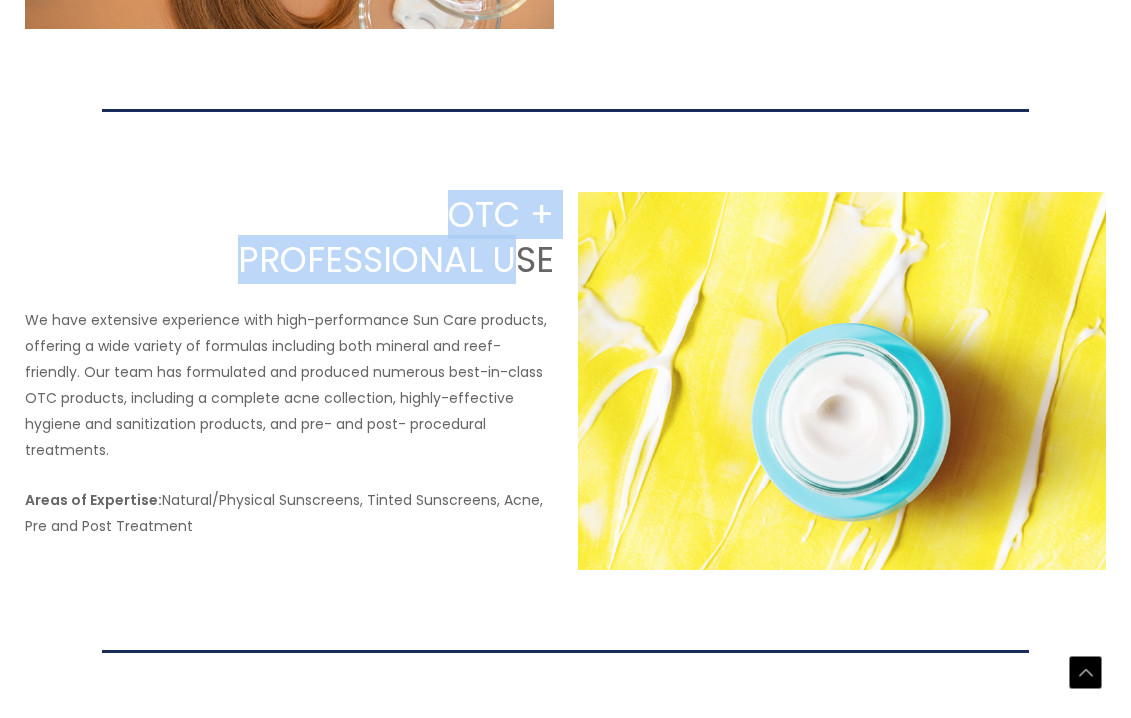 drag, startPoint x: 448, startPoint y: 113, endPoint x: 506, endPoint y: 154, distance: 71.02816 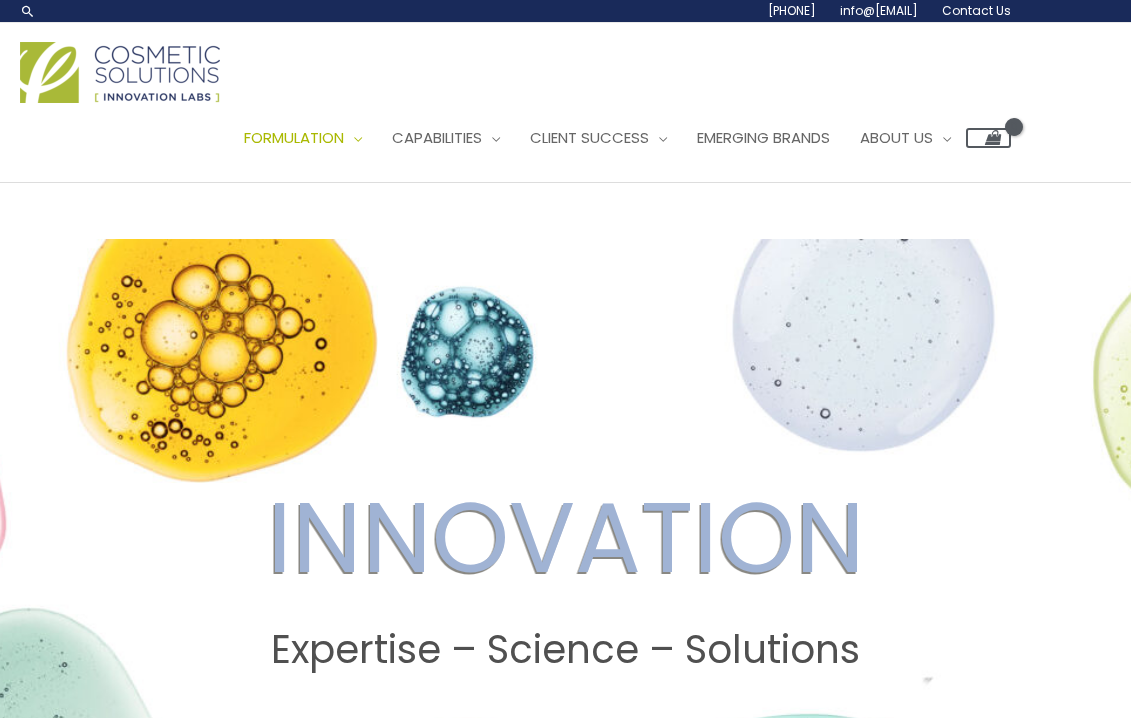 scroll, scrollTop: 0, scrollLeft: 0, axis: both 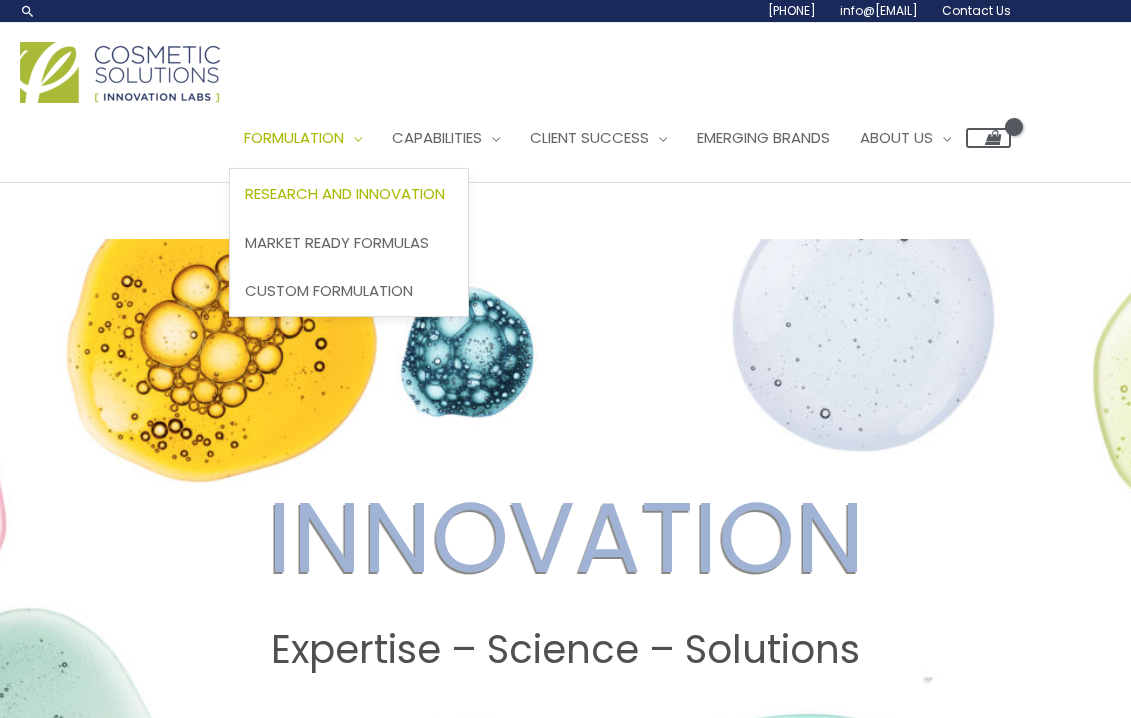 click on "Formulation" at bounding box center (303, 138) 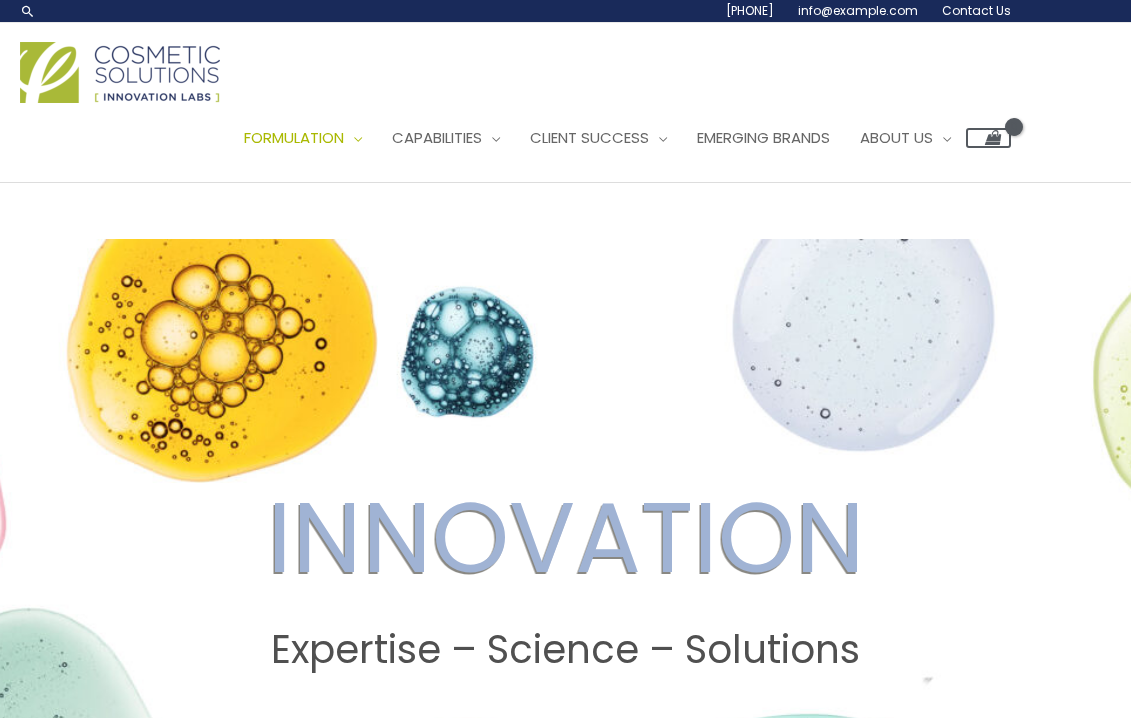 scroll, scrollTop: 0, scrollLeft: 0, axis: both 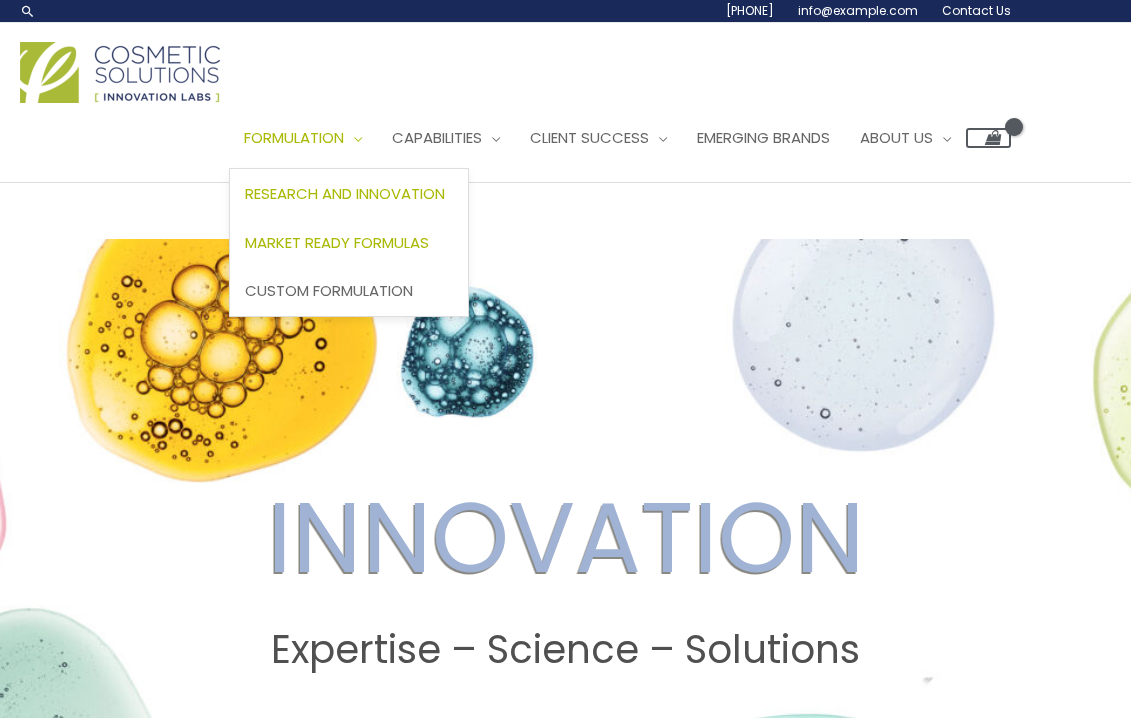 click on "Market Ready Formulas" at bounding box center [337, 242] 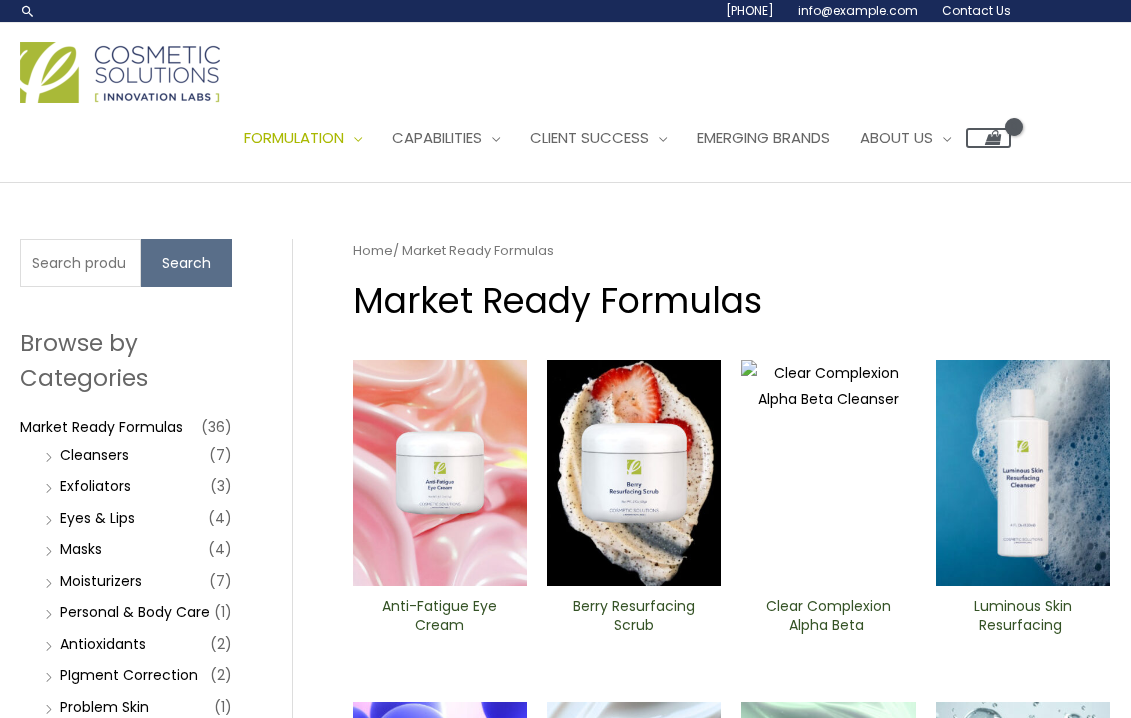 scroll, scrollTop: 0, scrollLeft: 0, axis: both 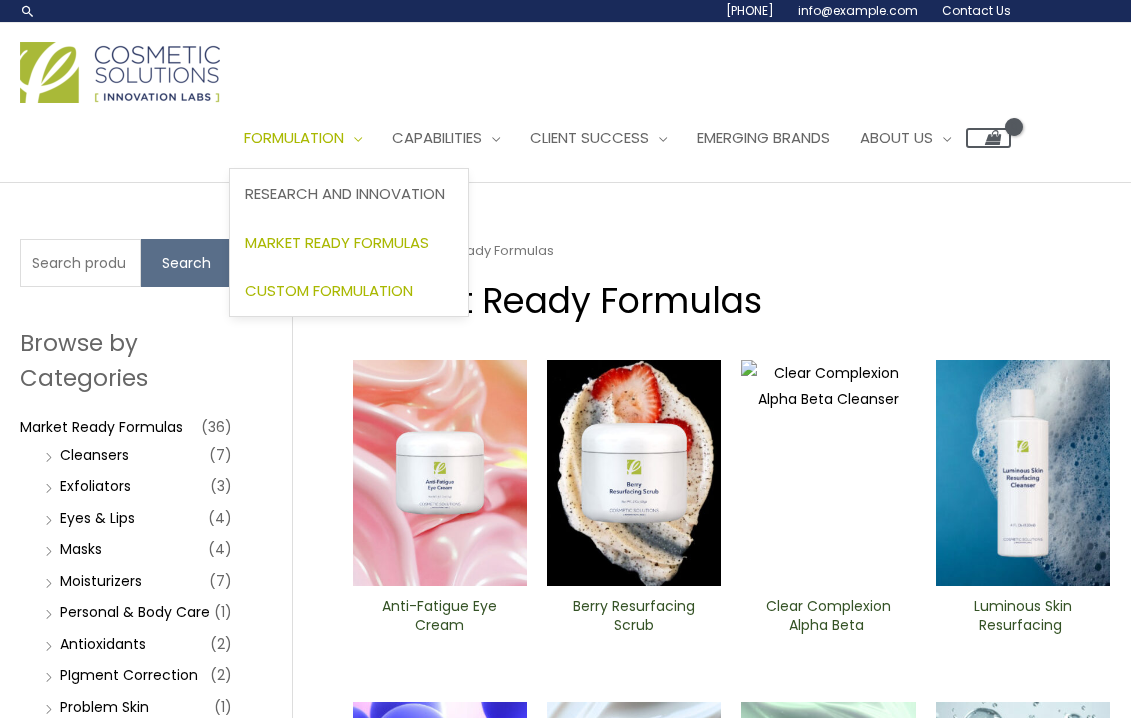 click on "Custom Formulation" at bounding box center (329, 290) 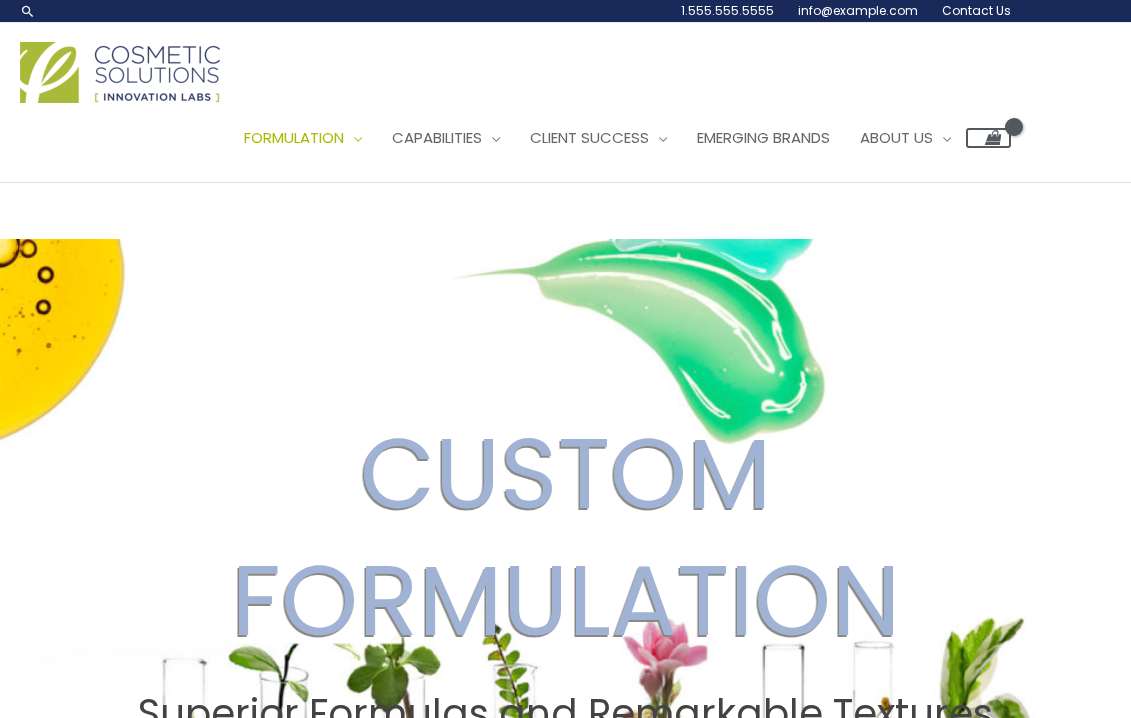 scroll, scrollTop: 0, scrollLeft: 0, axis: both 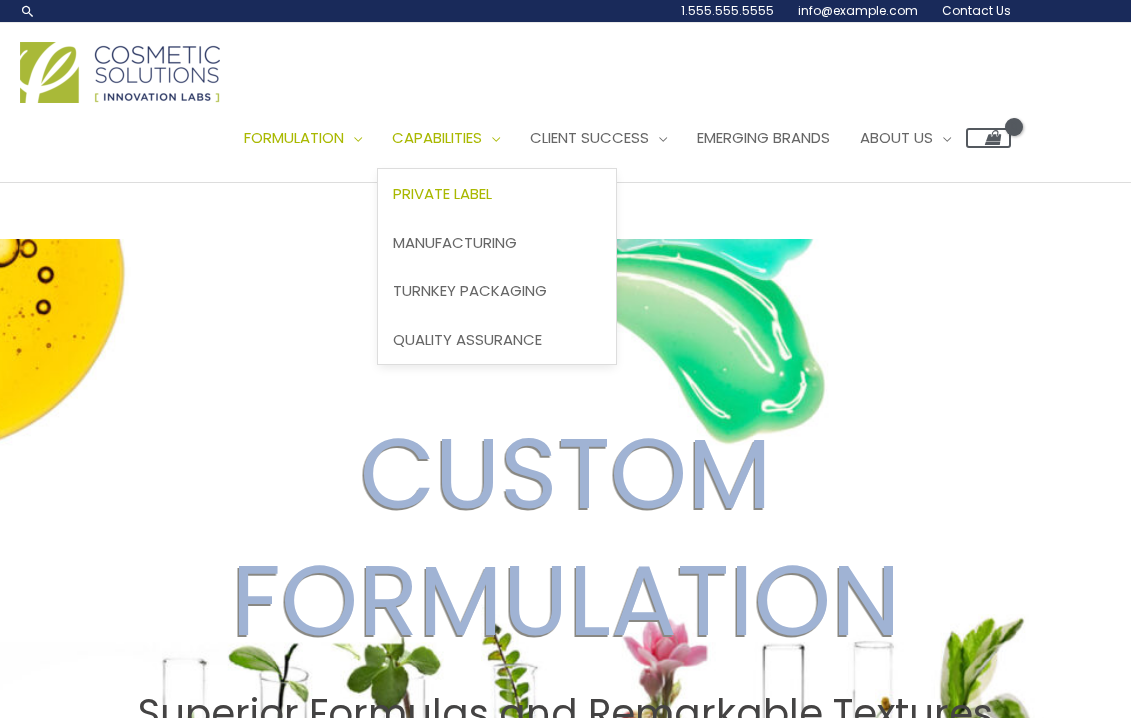 click on "Private Label" at bounding box center [442, 193] 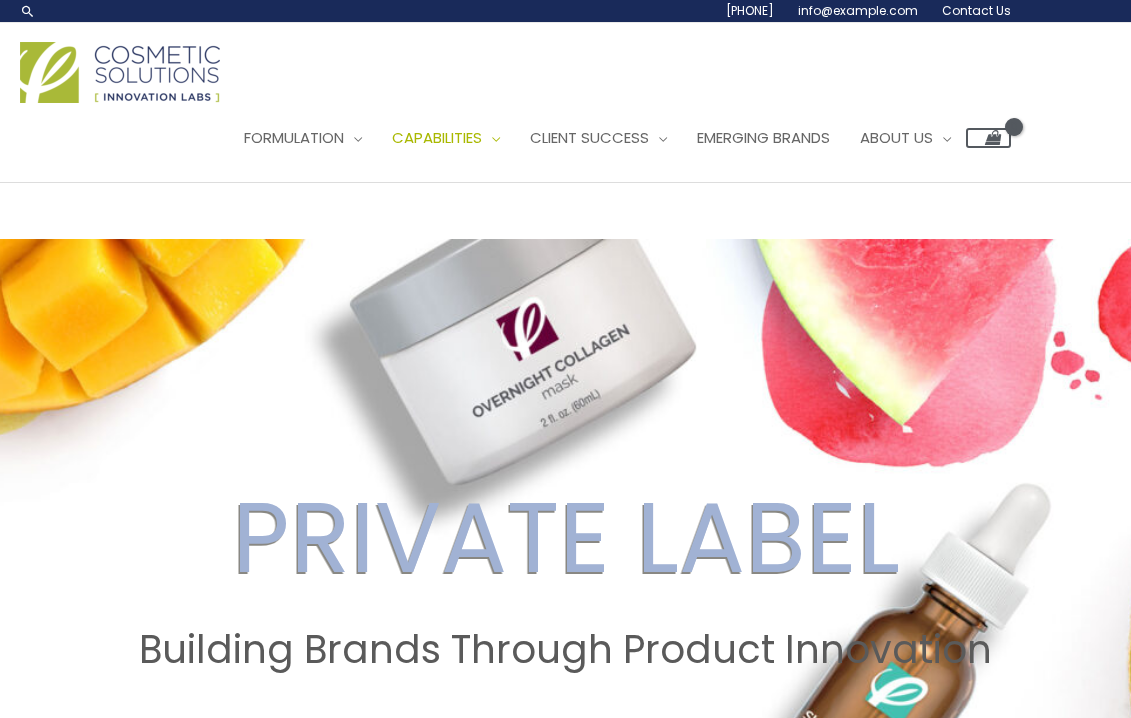 scroll, scrollTop: 0, scrollLeft: 0, axis: both 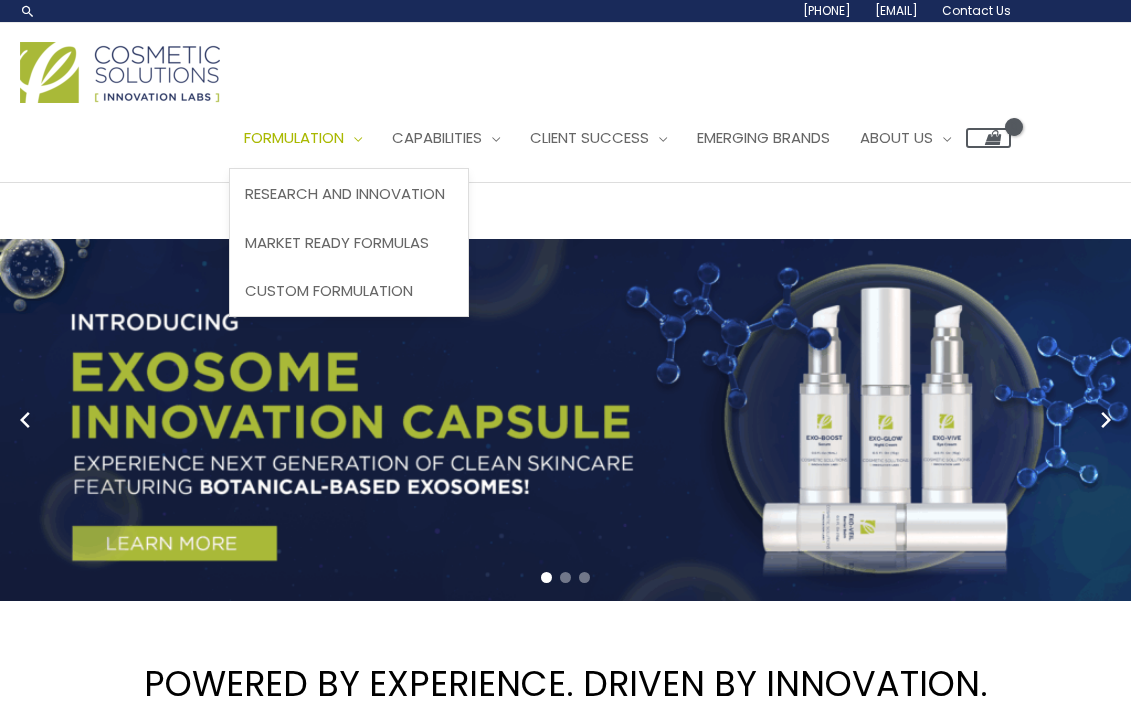 click on "Formulation" at bounding box center [294, 137] 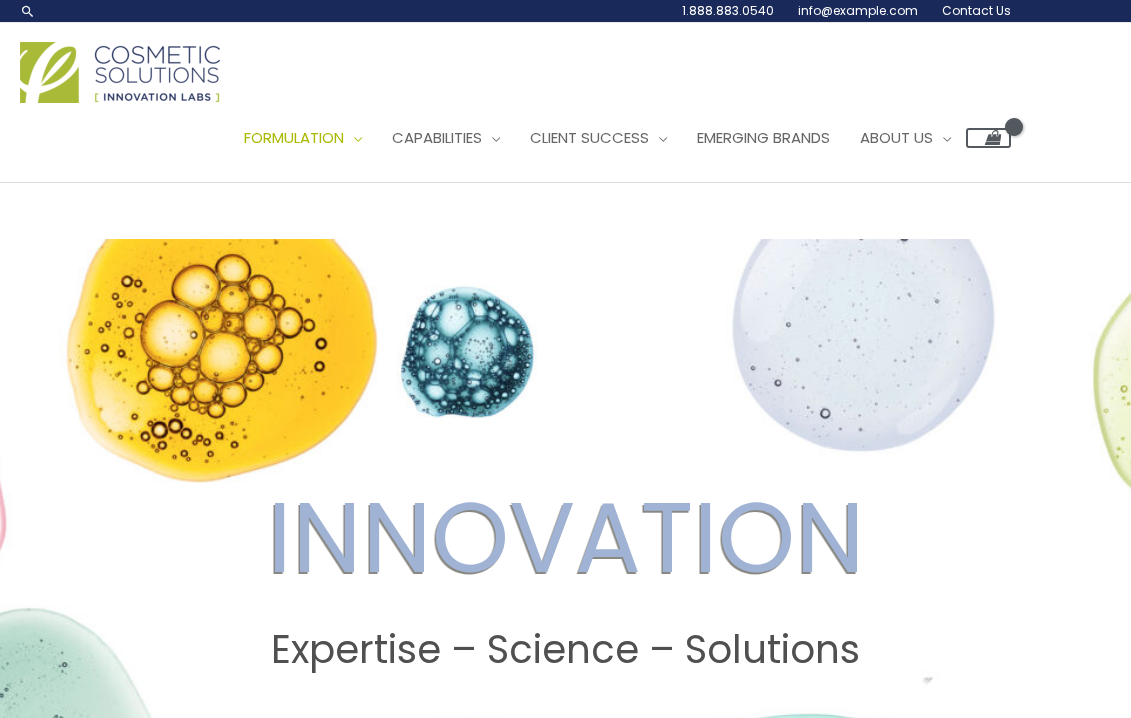 scroll, scrollTop: 0, scrollLeft: 0, axis: both 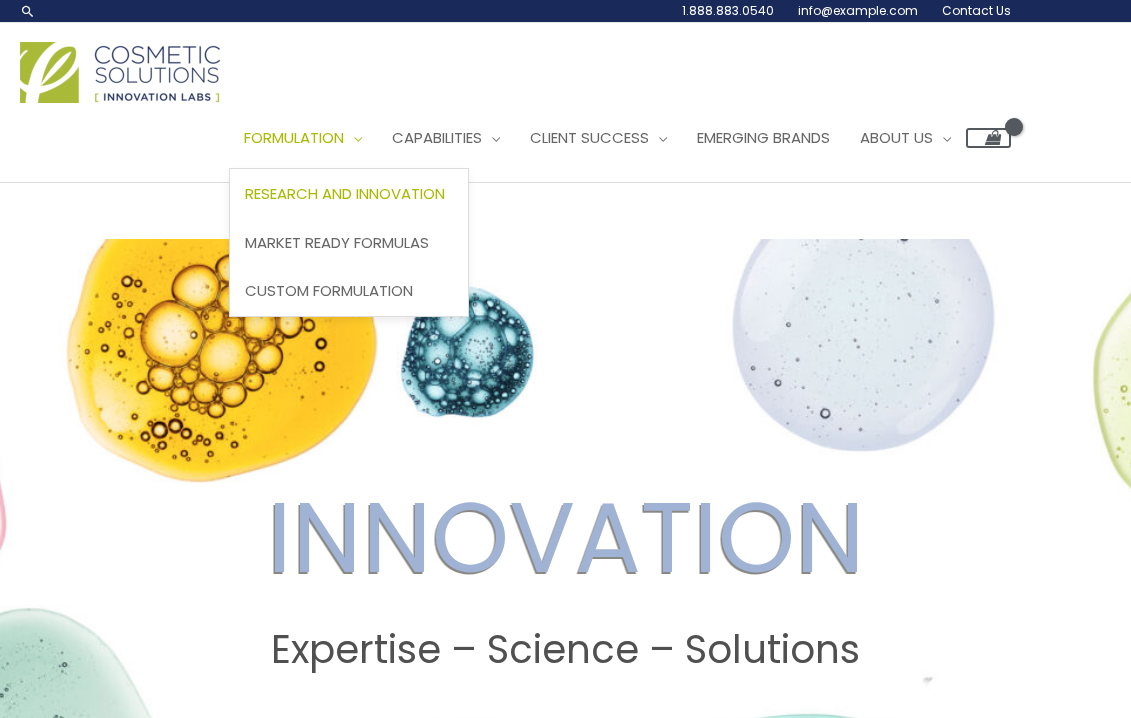 click on "Formulation" at bounding box center (294, 137) 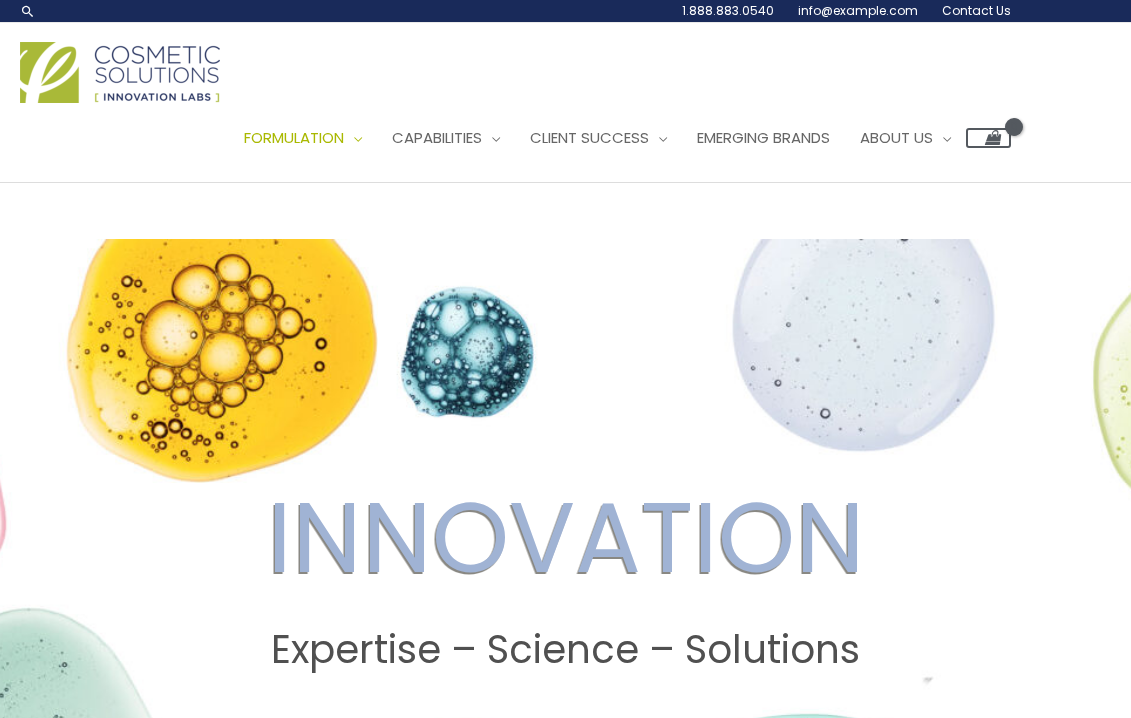 scroll, scrollTop: 0, scrollLeft: 0, axis: both 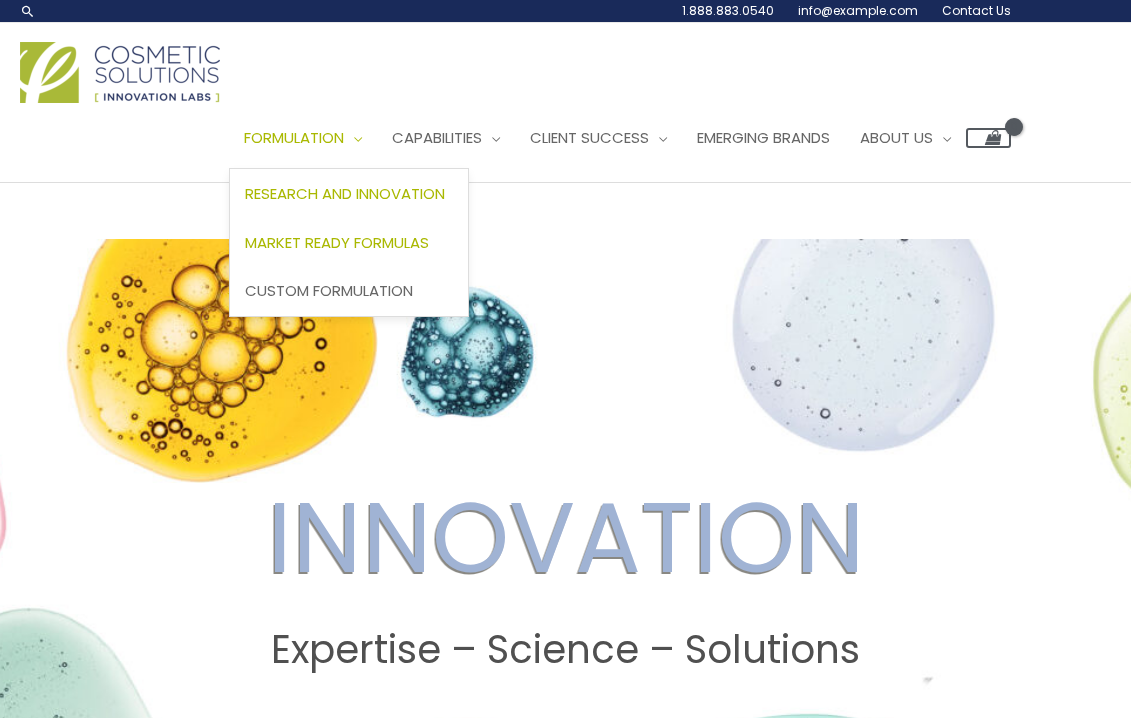 click on "Market Ready Formulas" at bounding box center [337, 242] 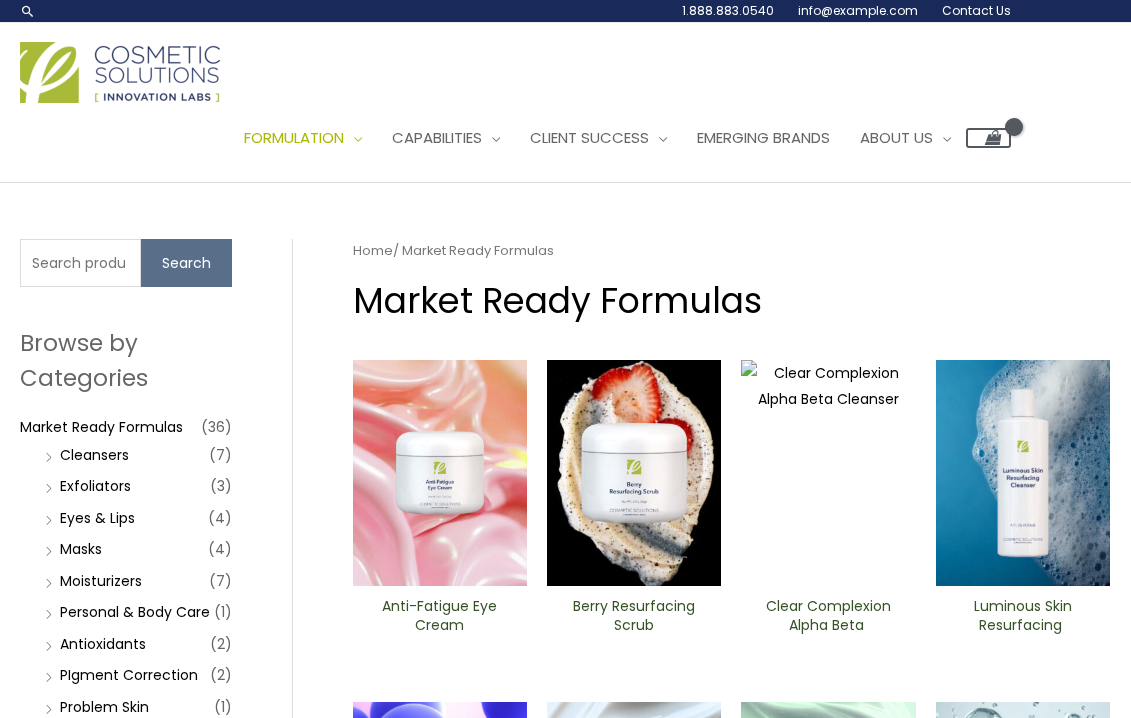 scroll, scrollTop: 0, scrollLeft: 0, axis: both 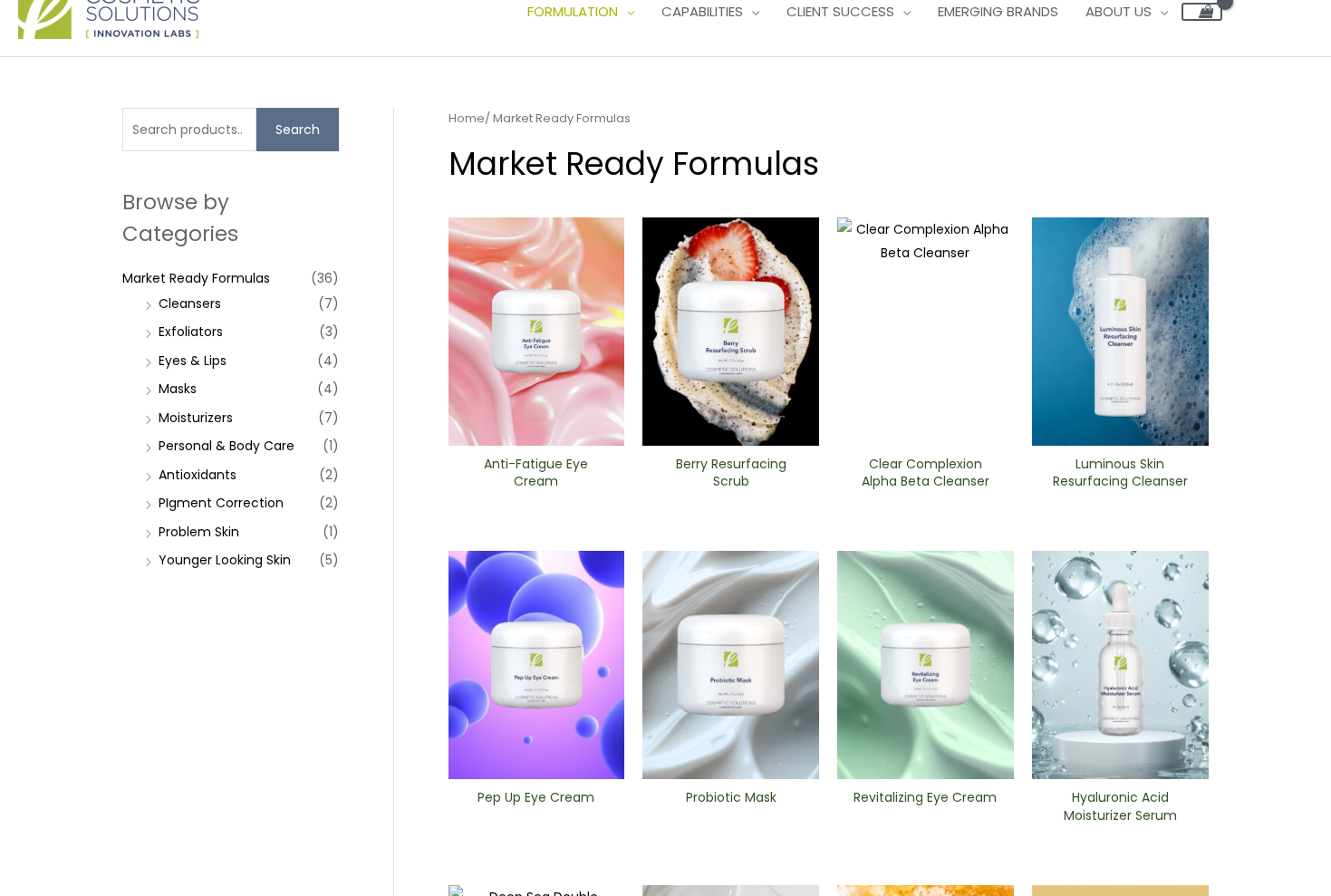 click at bounding box center (536, 332) 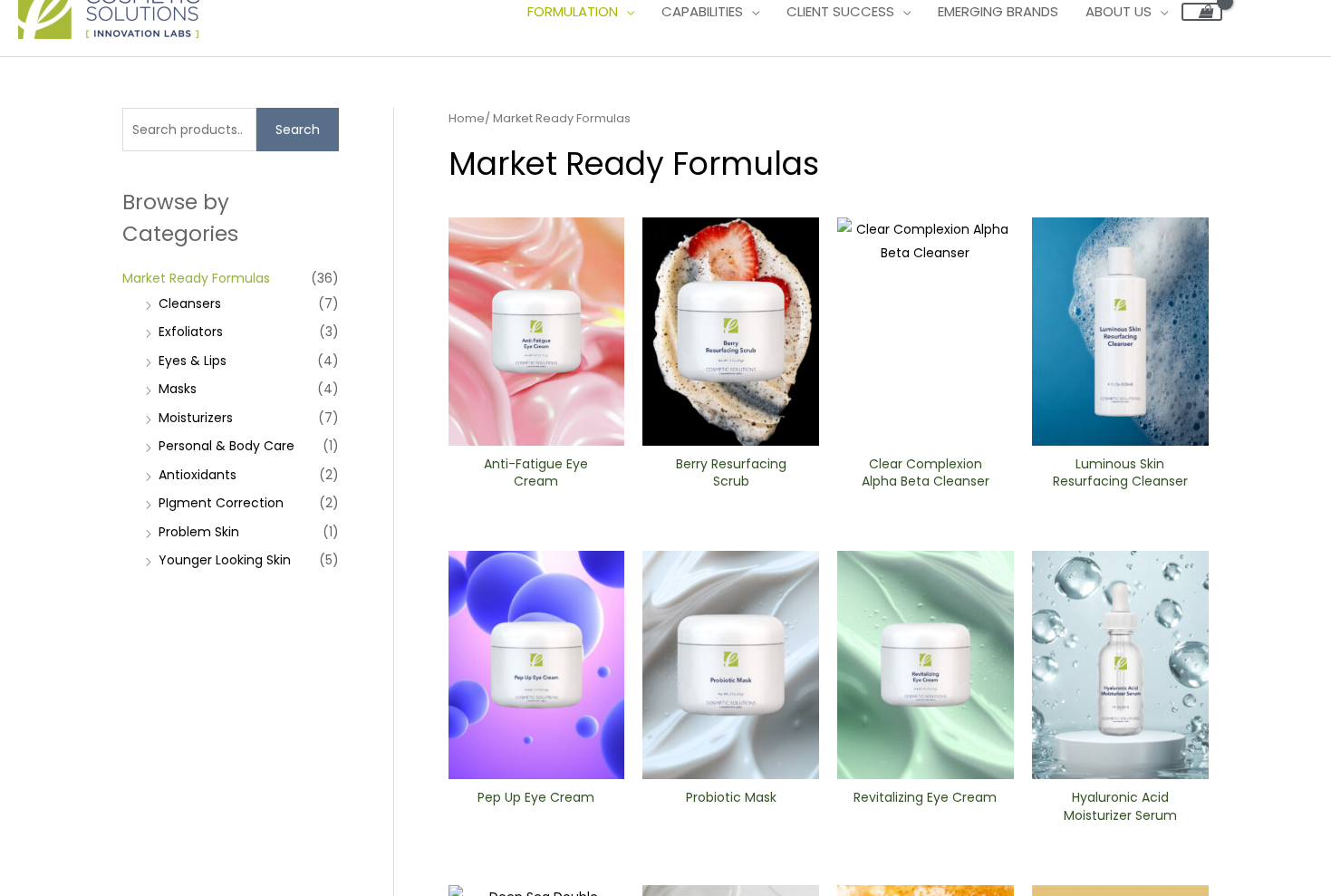click on "Market Ready Formulas" at bounding box center [196, 278] 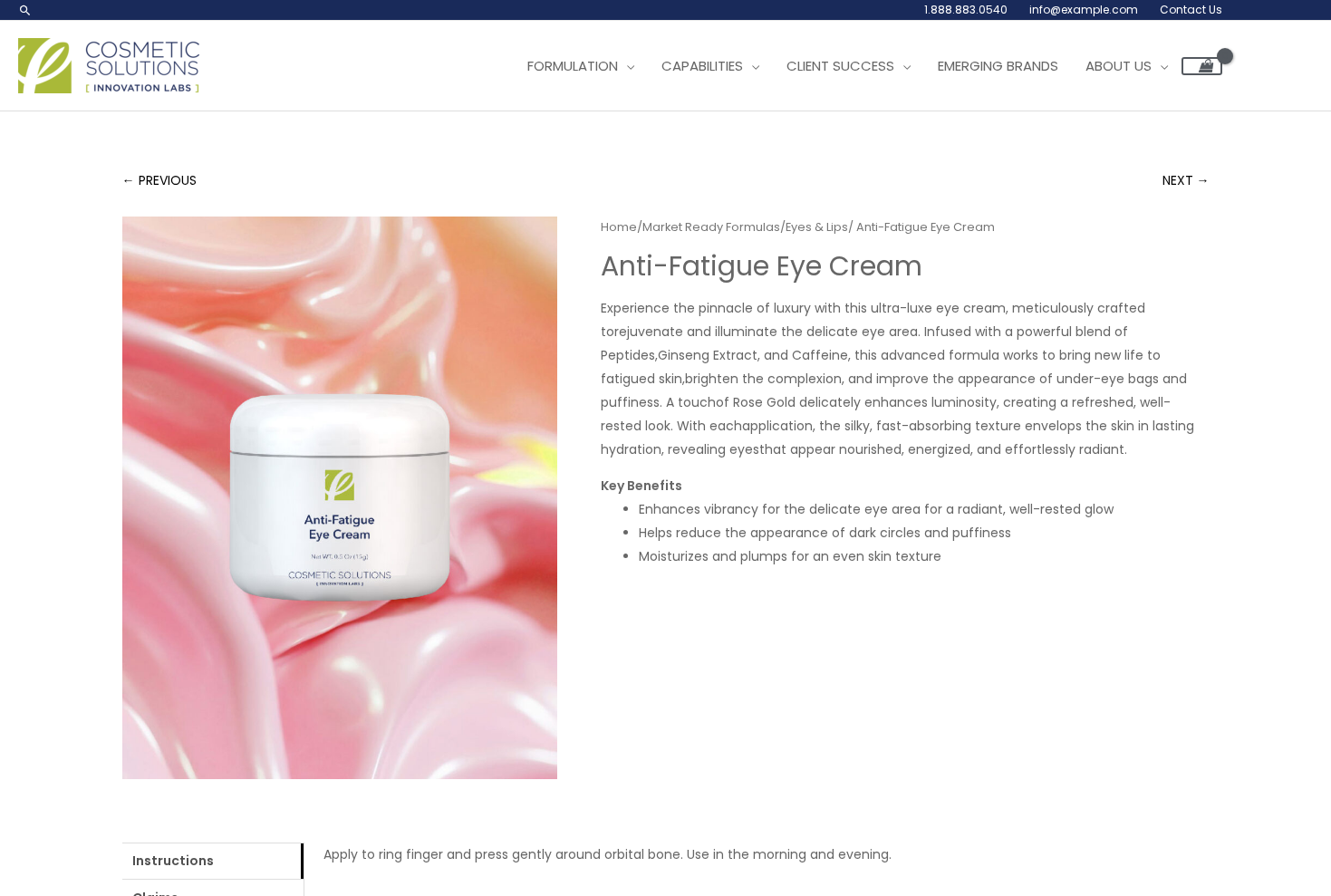 scroll, scrollTop: 0, scrollLeft: 0, axis: both 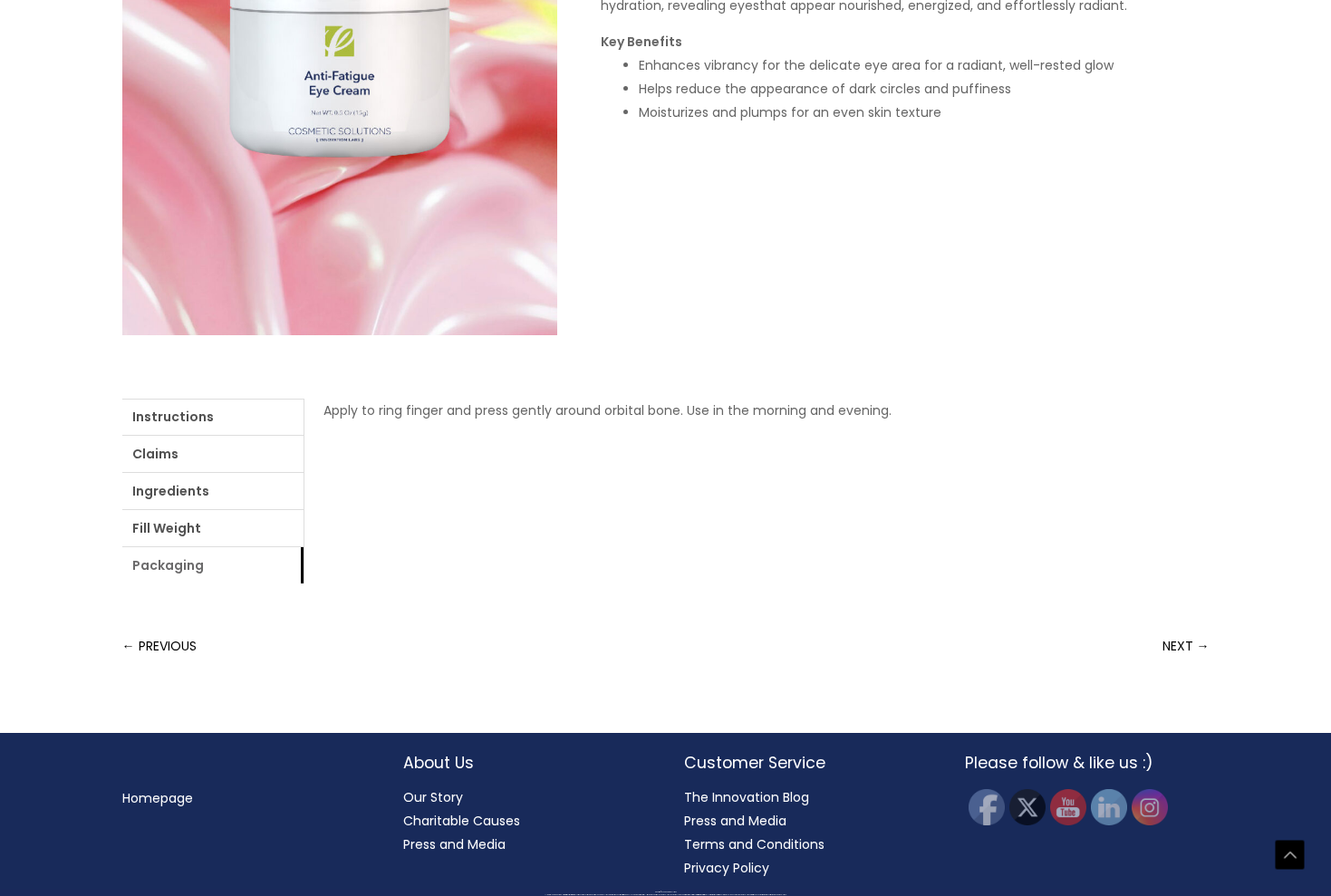 click on "Packaging" at bounding box center (213, 565) 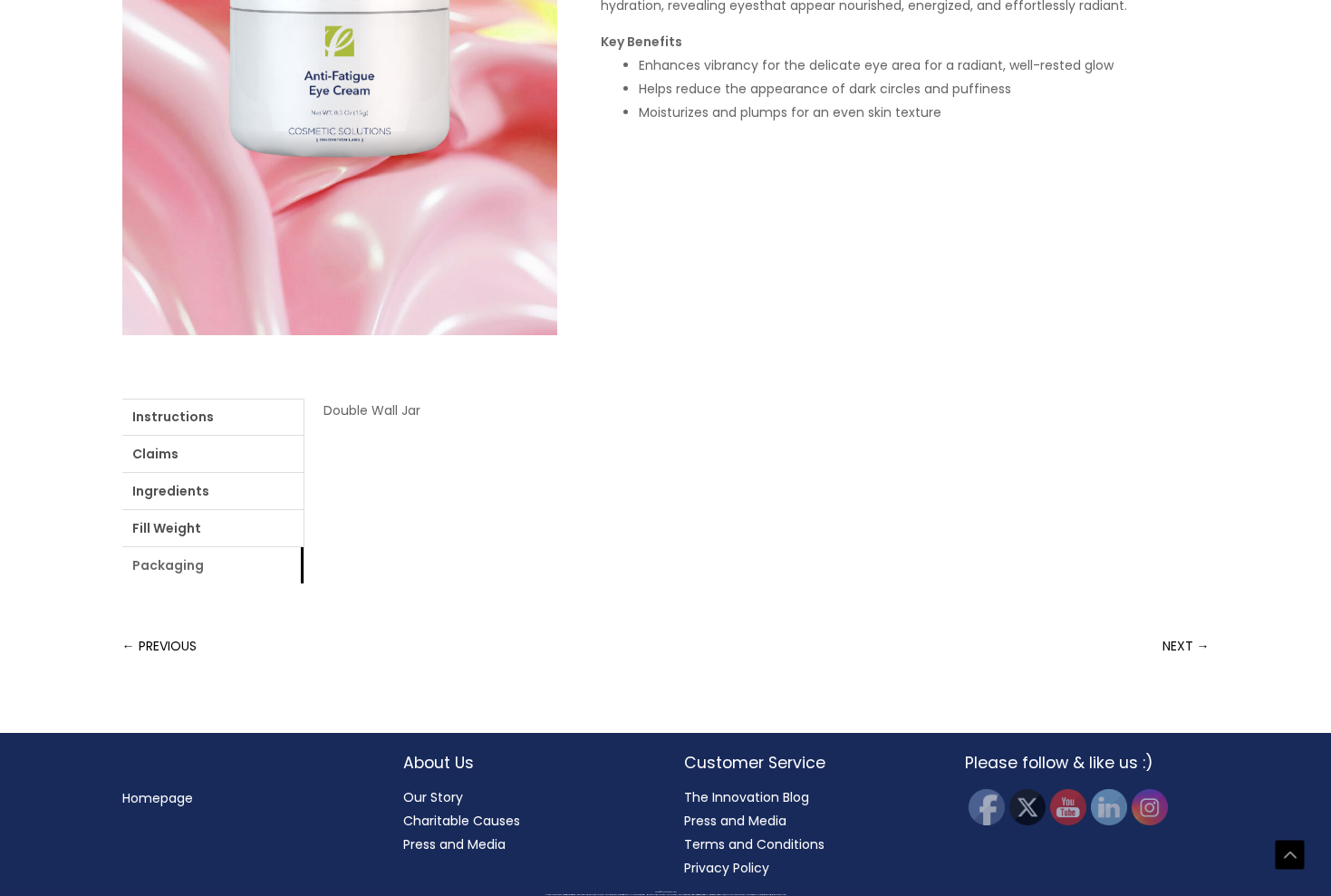 drag, startPoint x: 213, startPoint y: 564, endPoint x: 226, endPoint y: 564, distance: 13 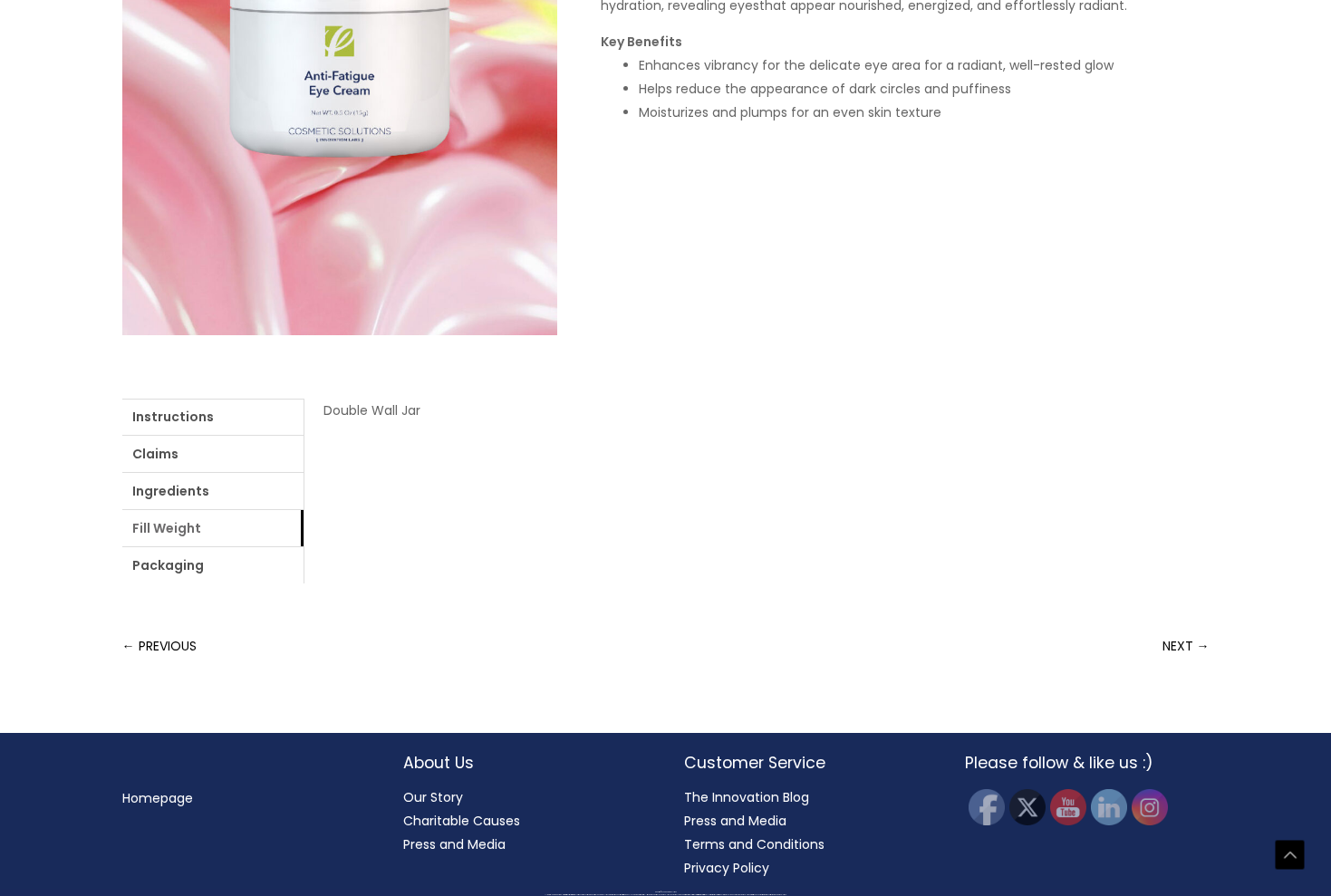 click on "Fill Weight" at bounding box center (213, 528) 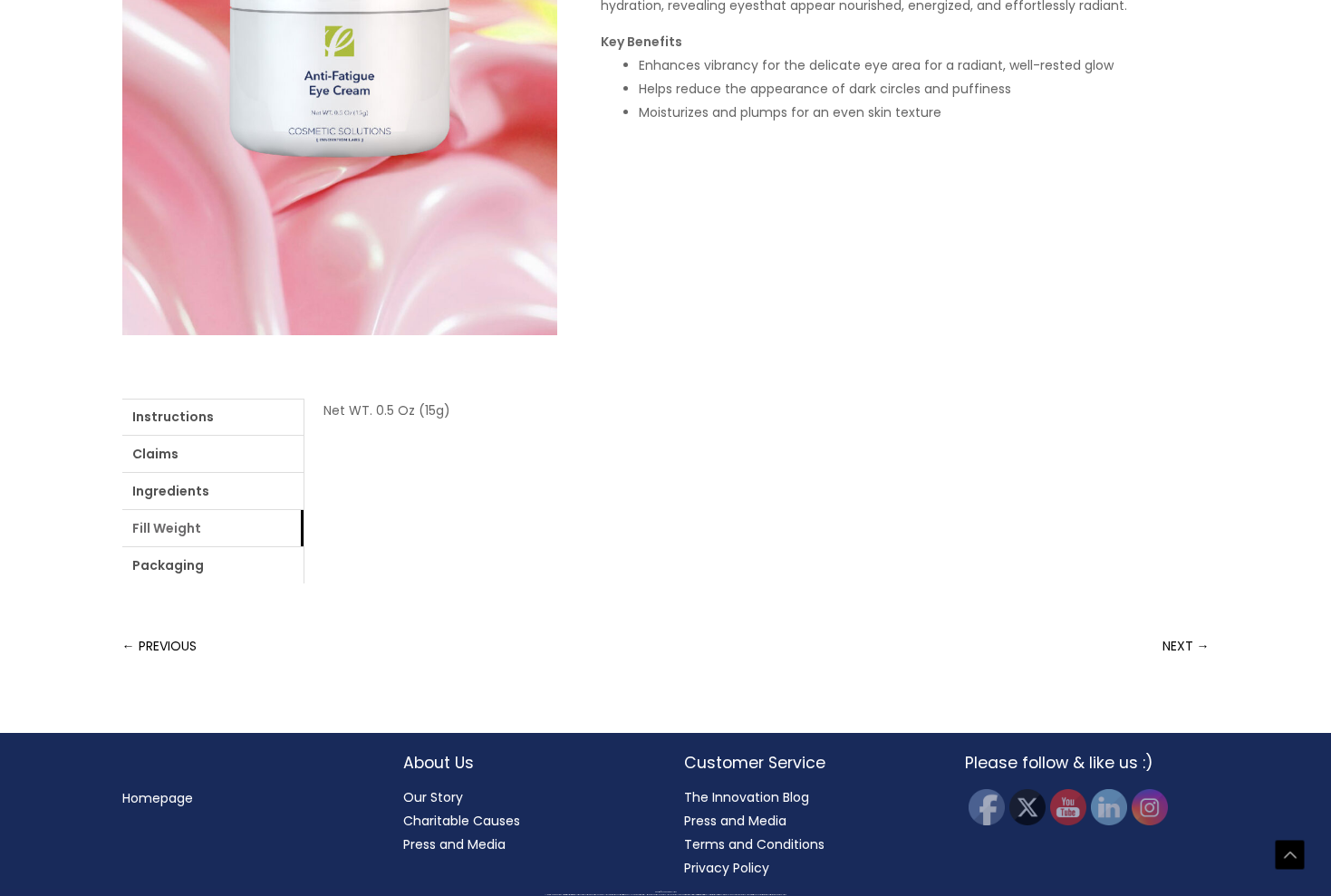 click on "Fill Weight" at bounding box center (213, 528) 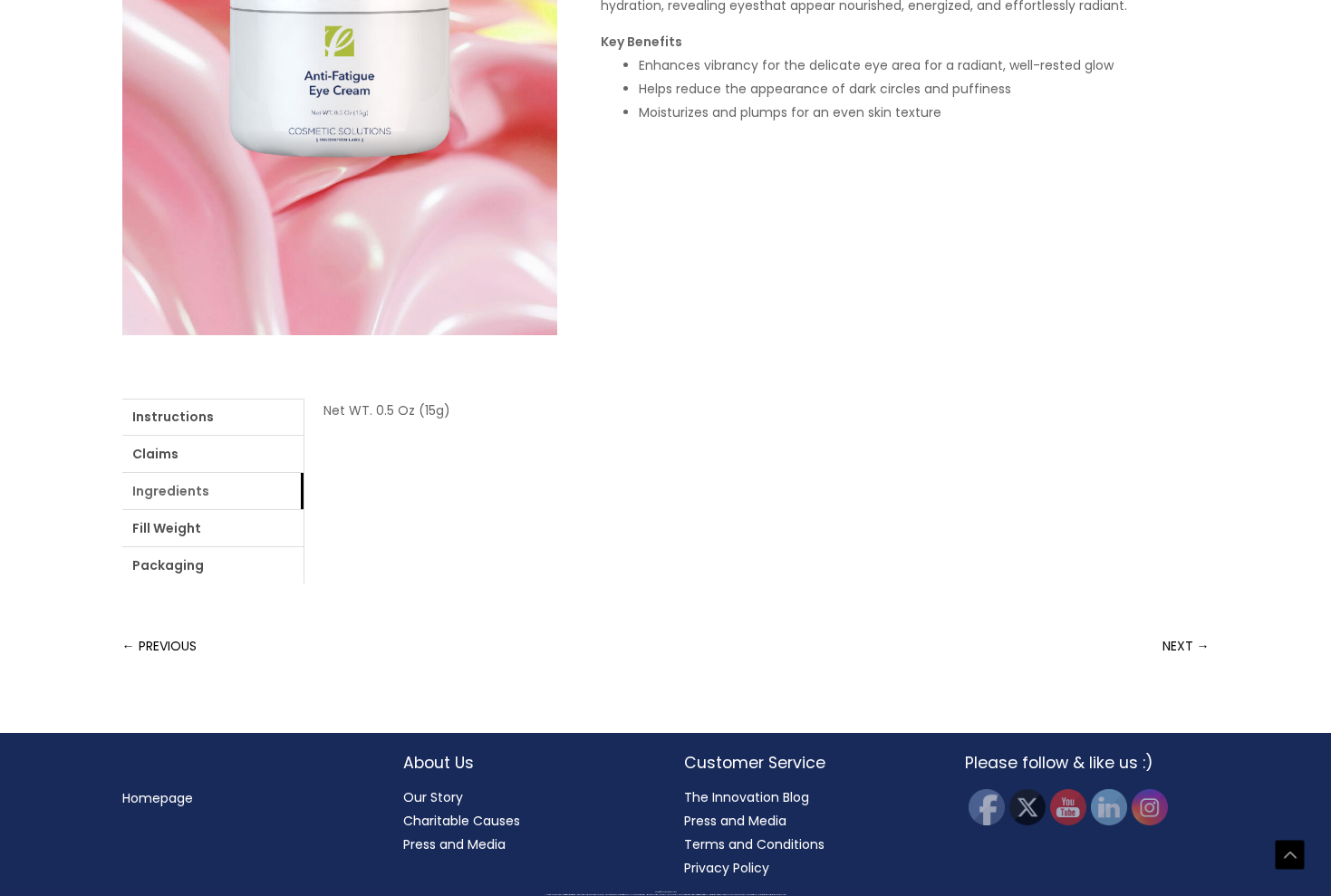 click on "Ingredients" at bounding box center (213, 491) 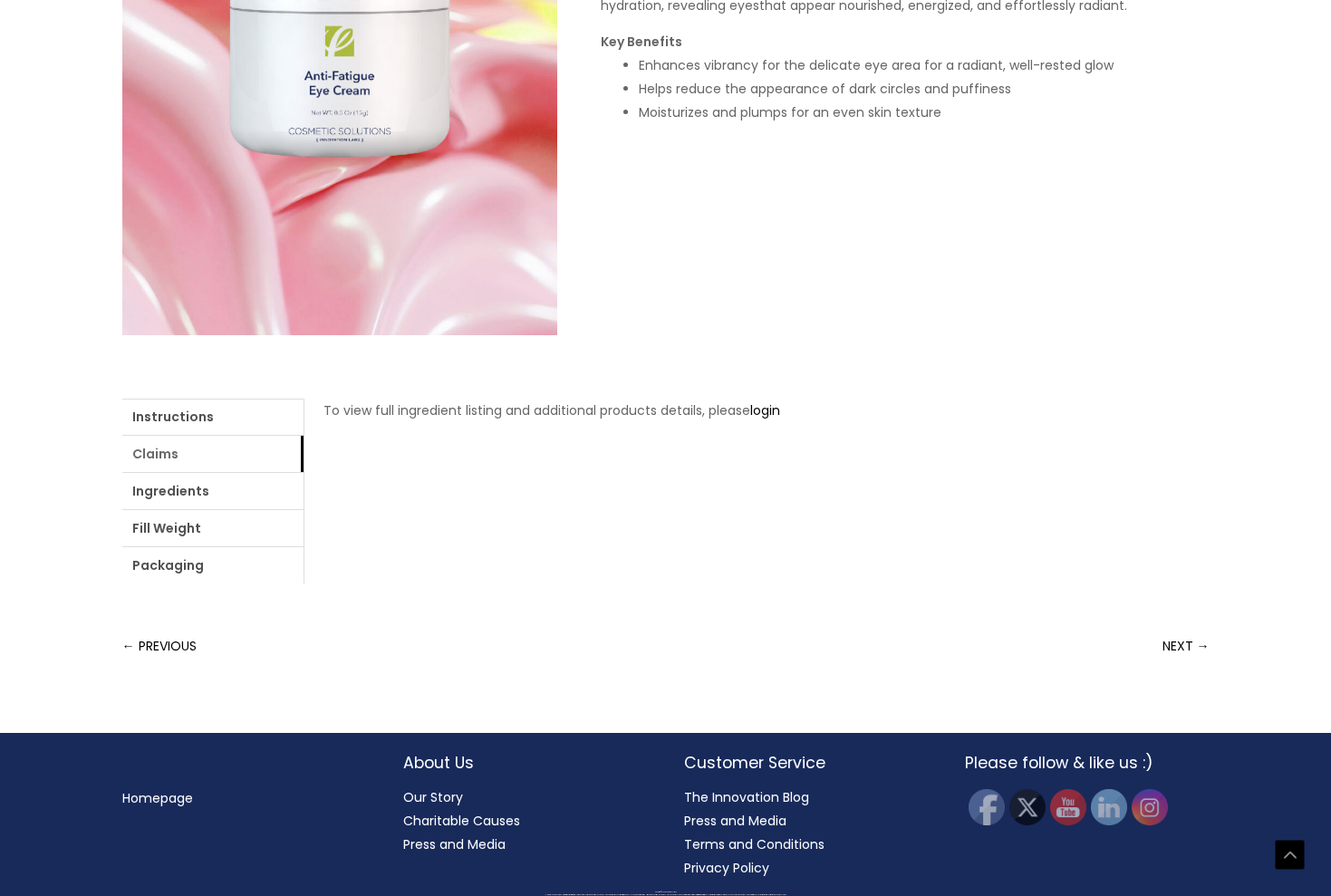 click on "Claims" at bounding box center (213, 454) 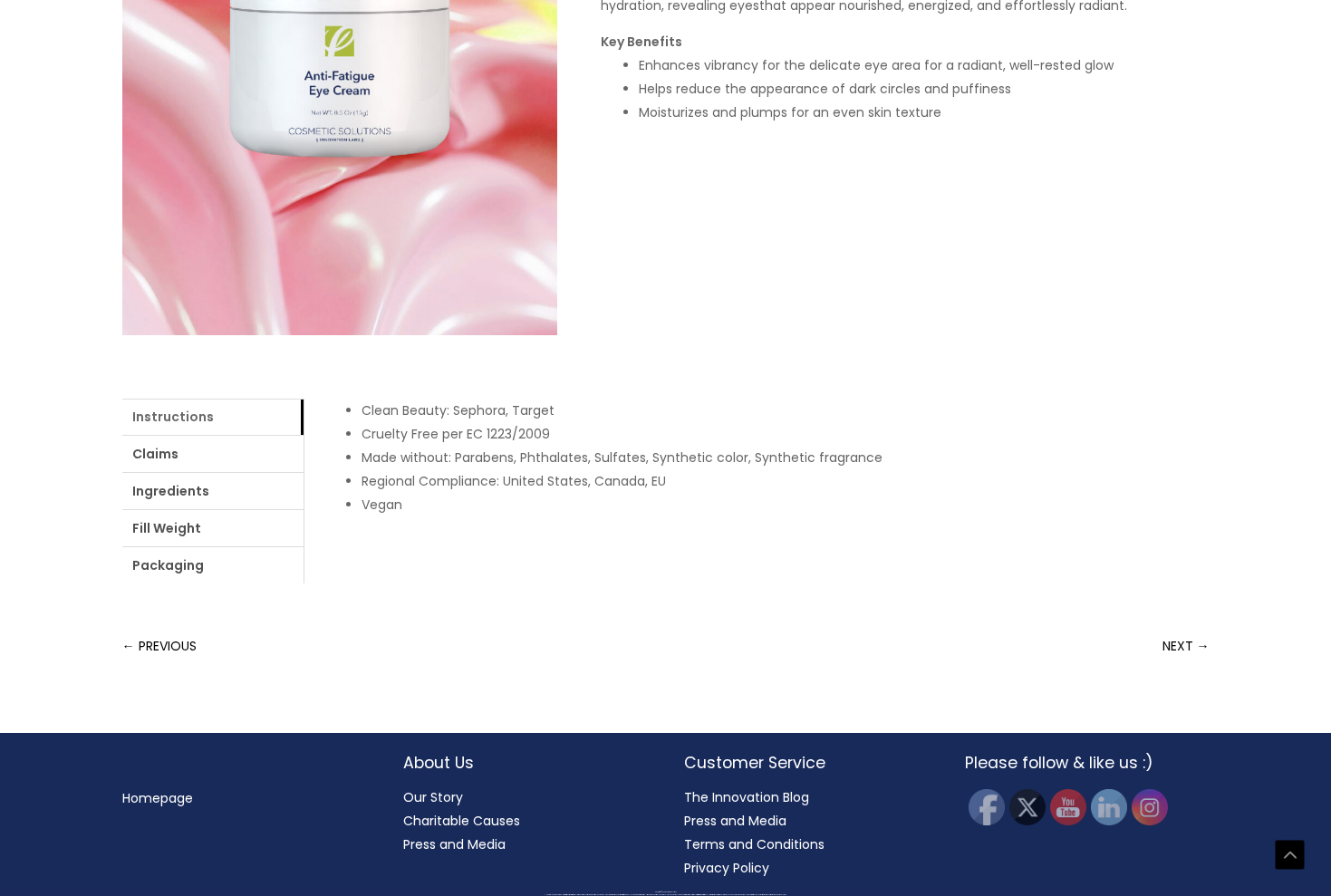 click on "Instructions" at bounding box center [213, 417] 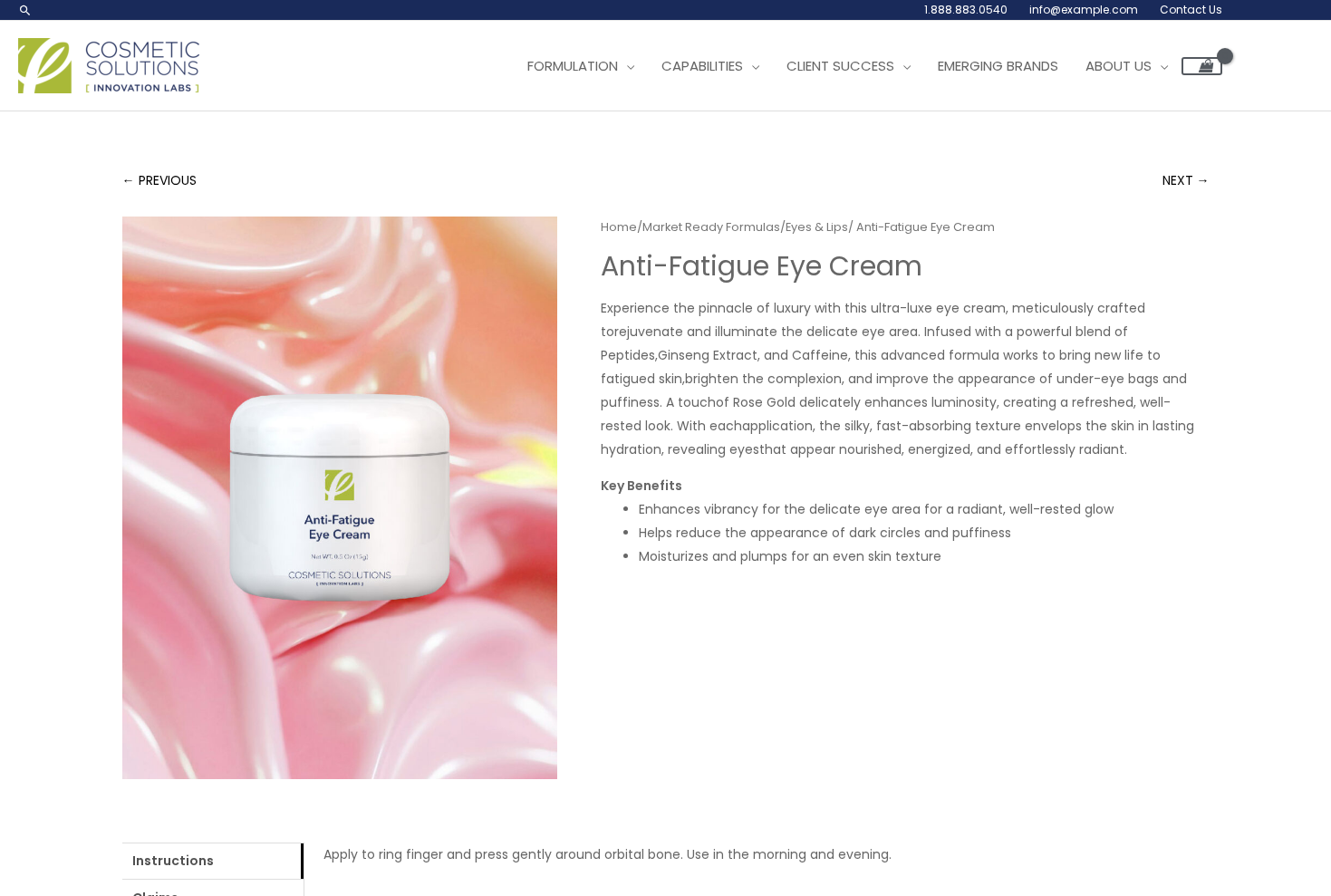 scroll, scrollTop: 0, scrollLeft: 0, axis: both 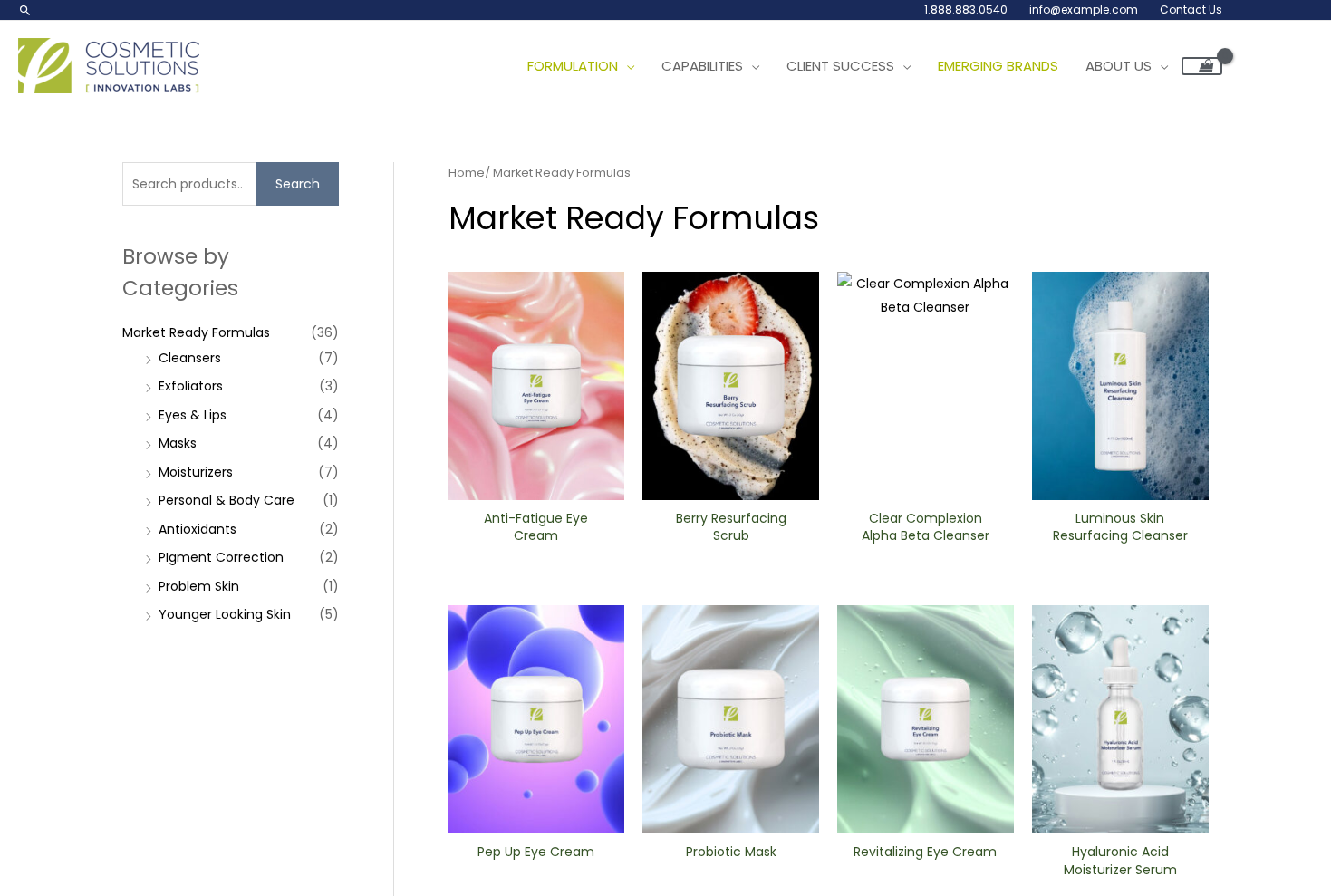 click on "Emerging Brands" at bounding box center (998, 65) 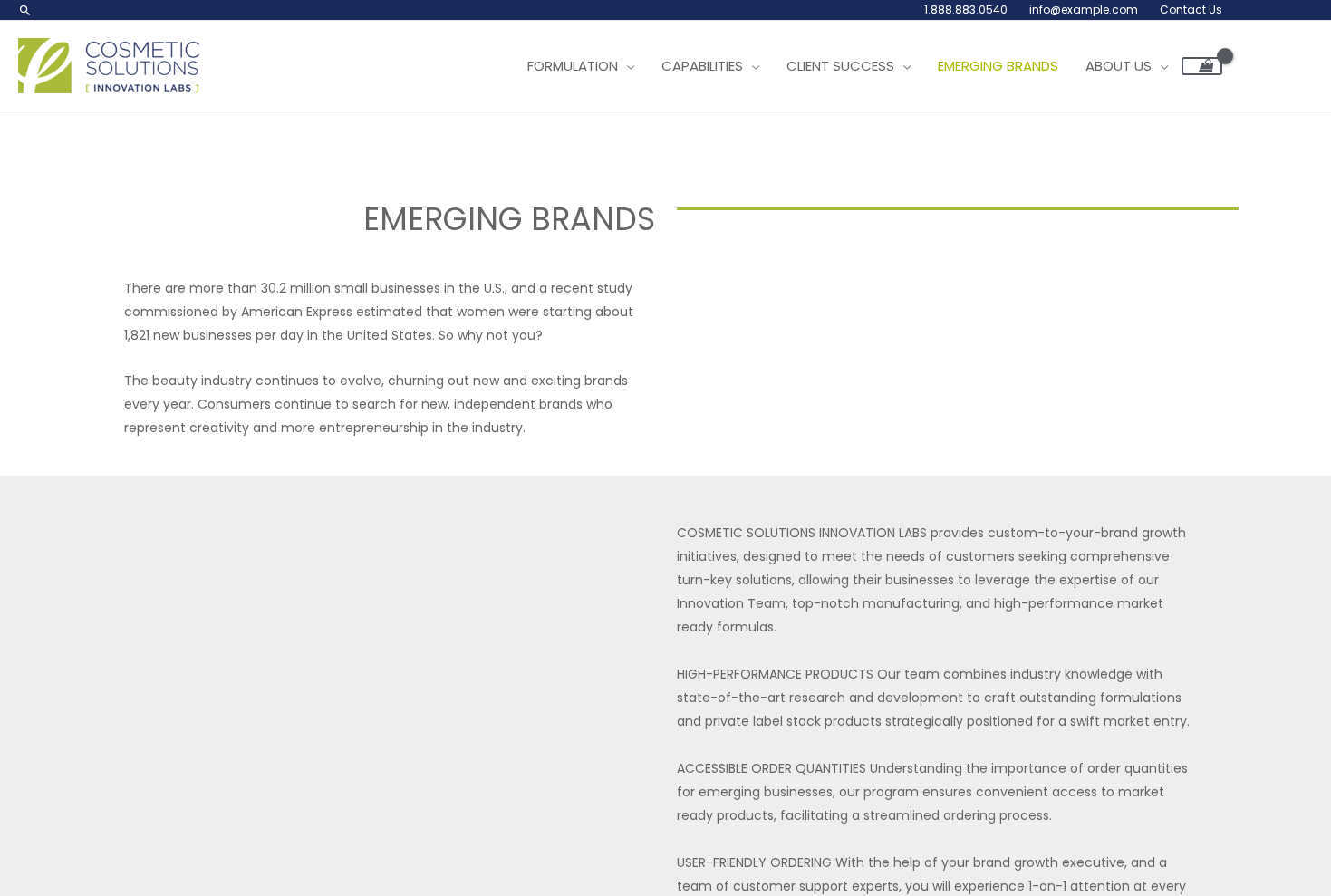 scroll, scrollTop: 0, scrollLeft: 0, axis: both 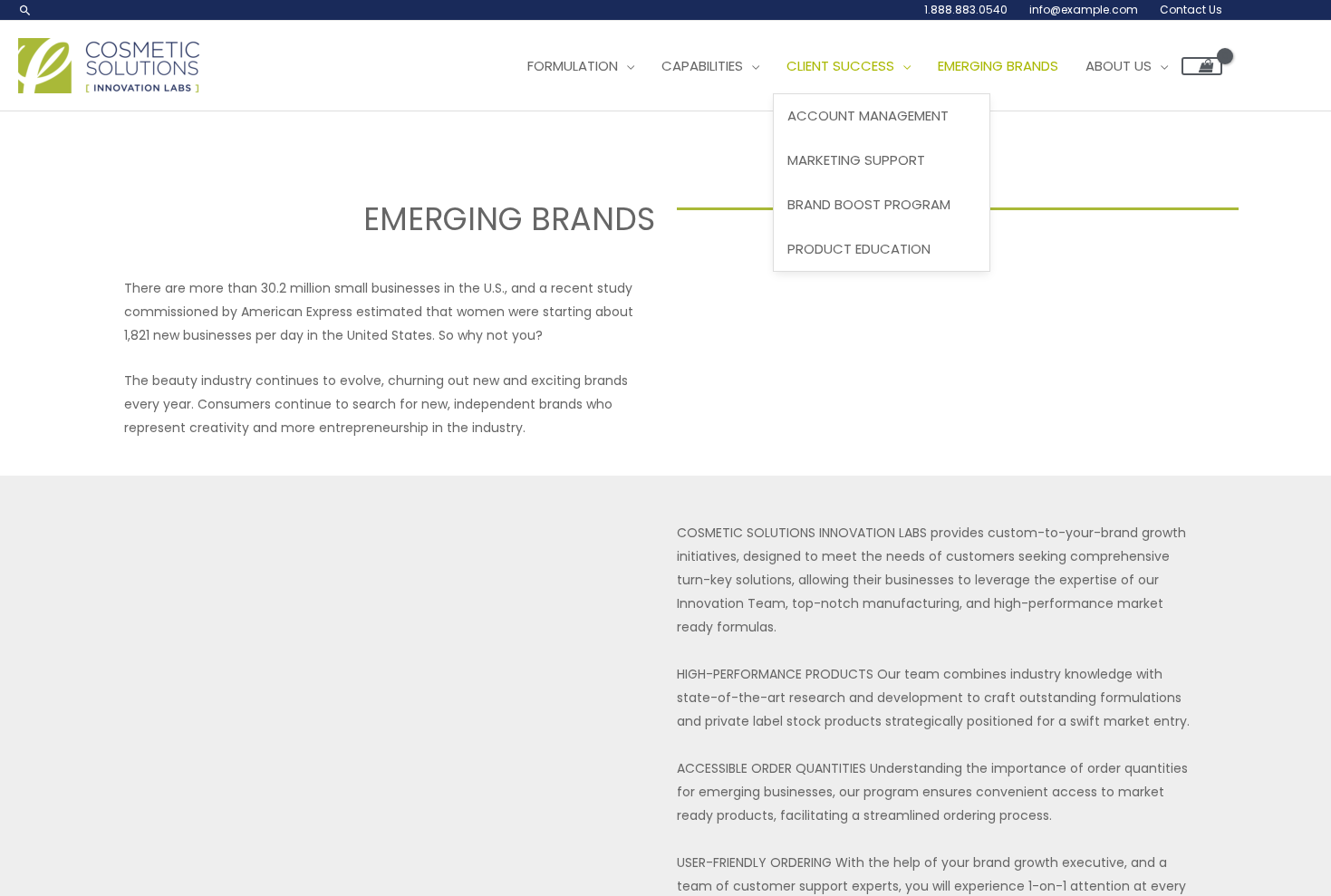 click on "Client Success" at bounding box center [848, 66] 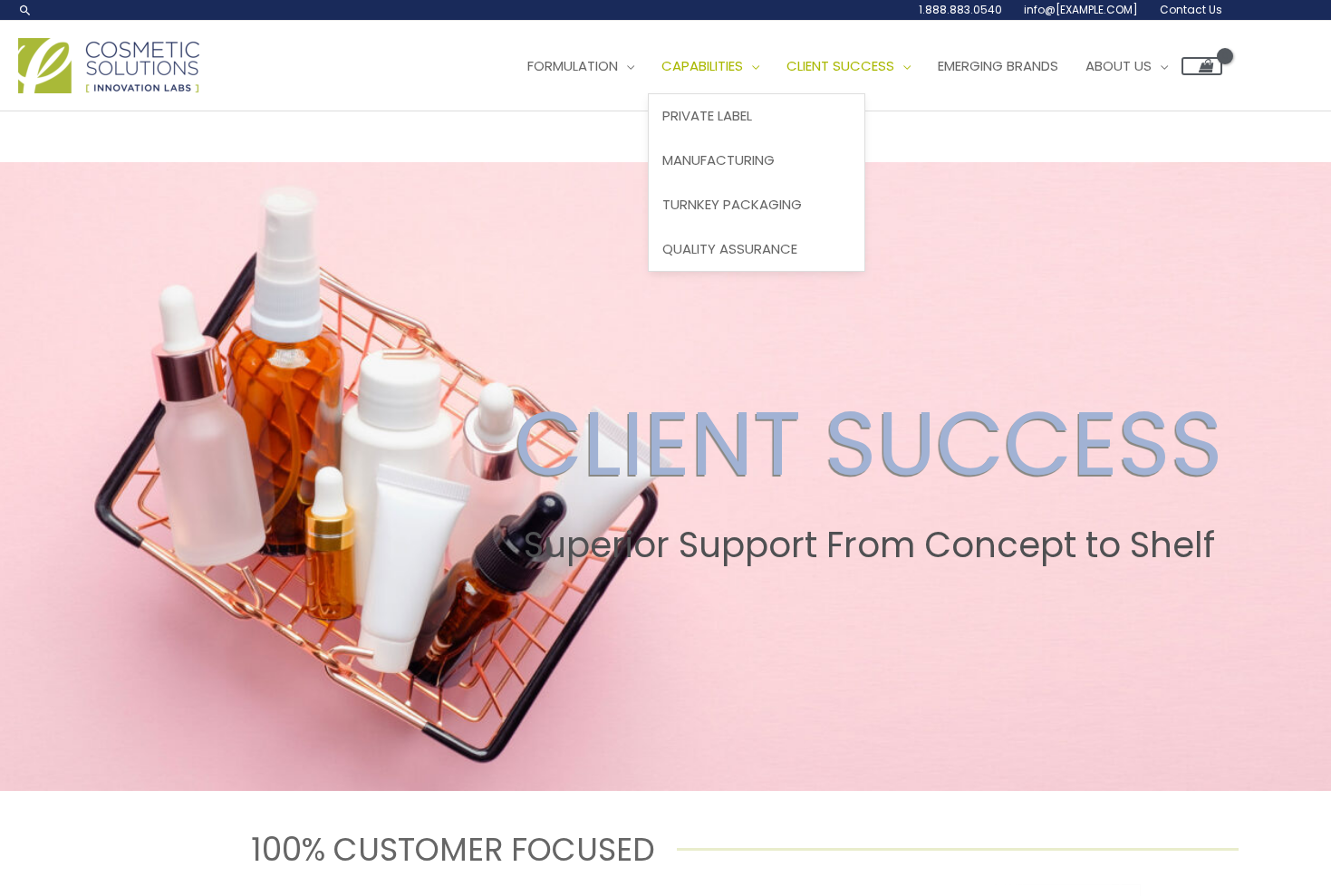 scroll, scrollTop: 0, scrollLeft: 0, axis: both 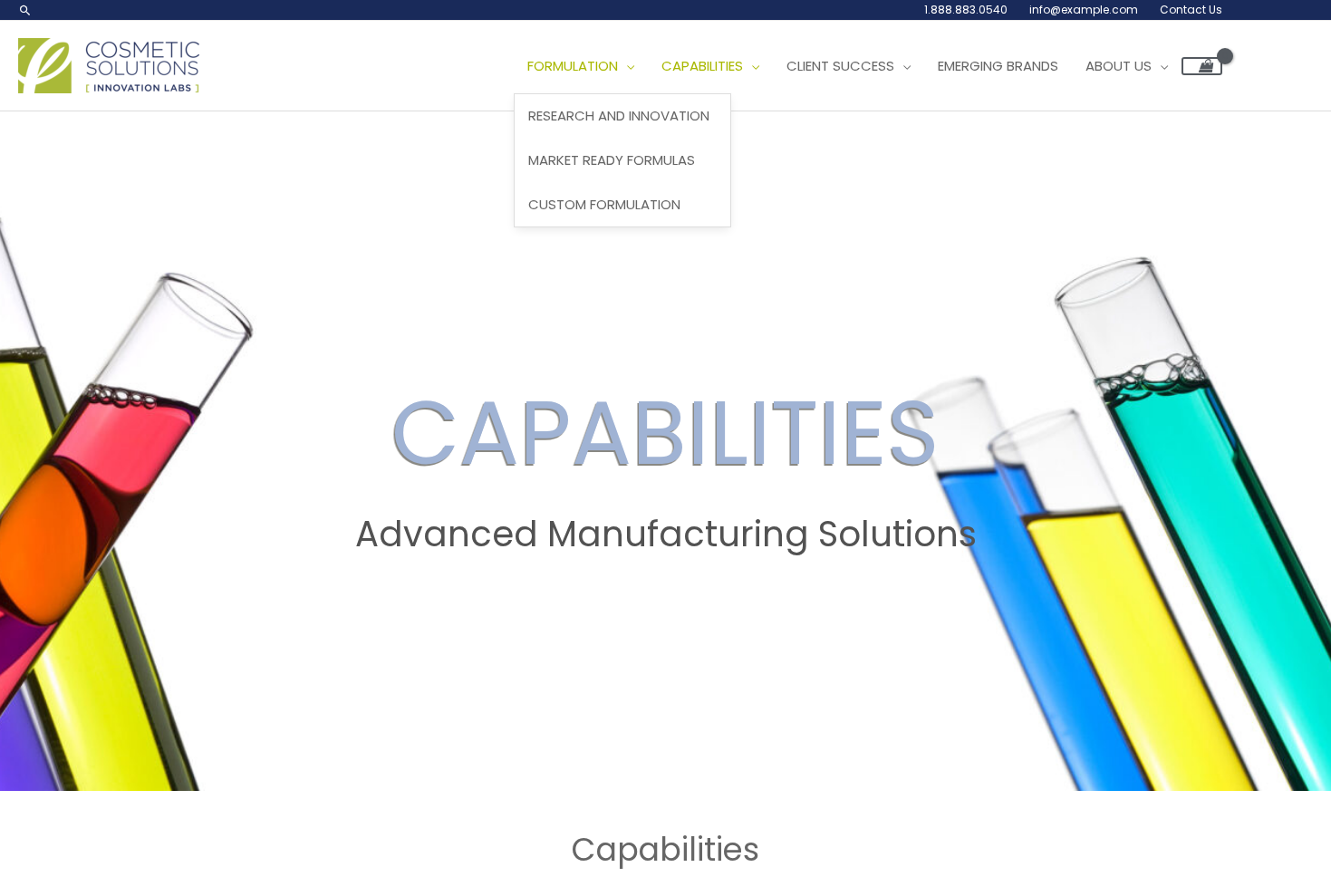 click on "Formulation" at bounding box center (573, 65) 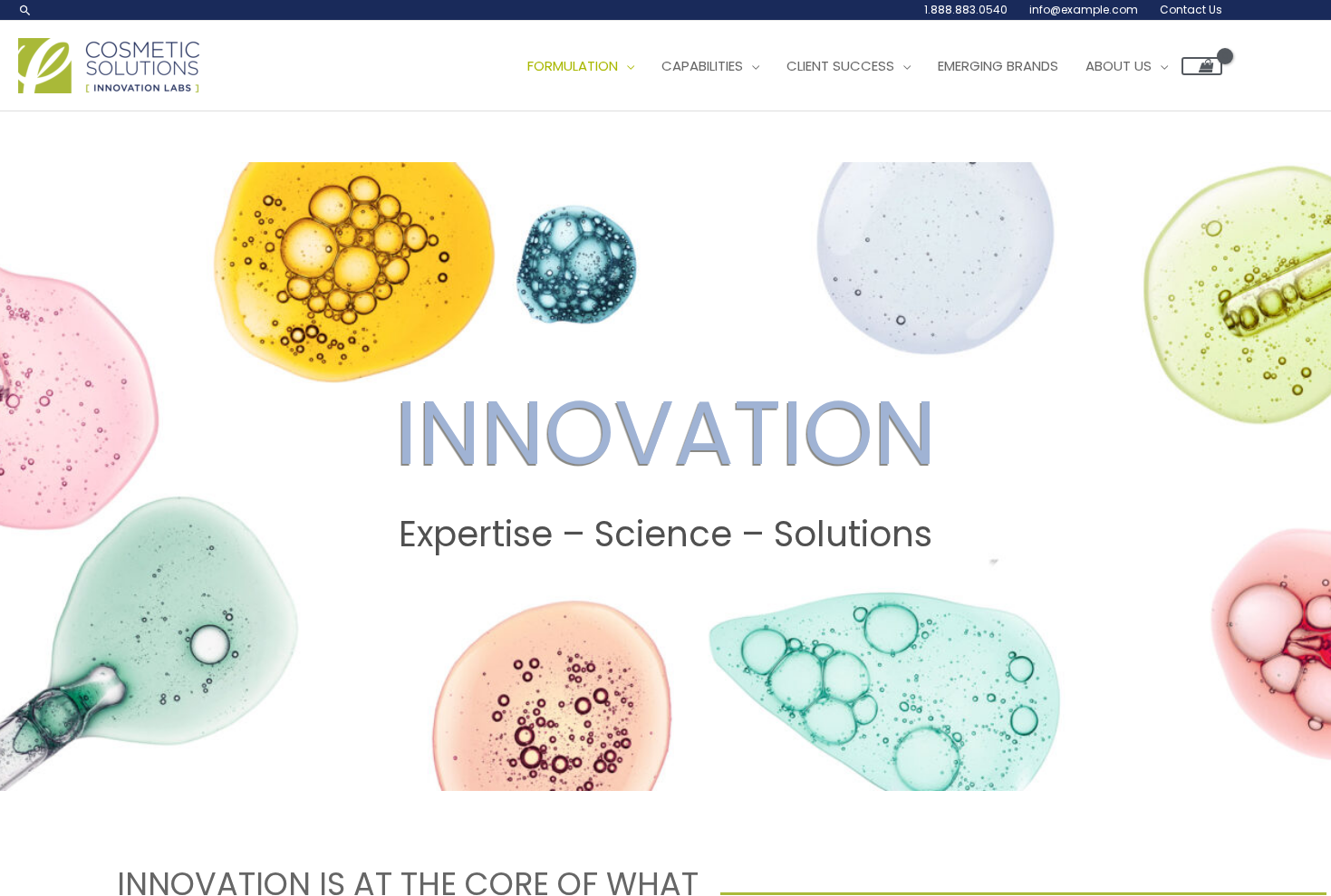 scroll, scrollTop: 0, scrollLeft: 0, axis: both 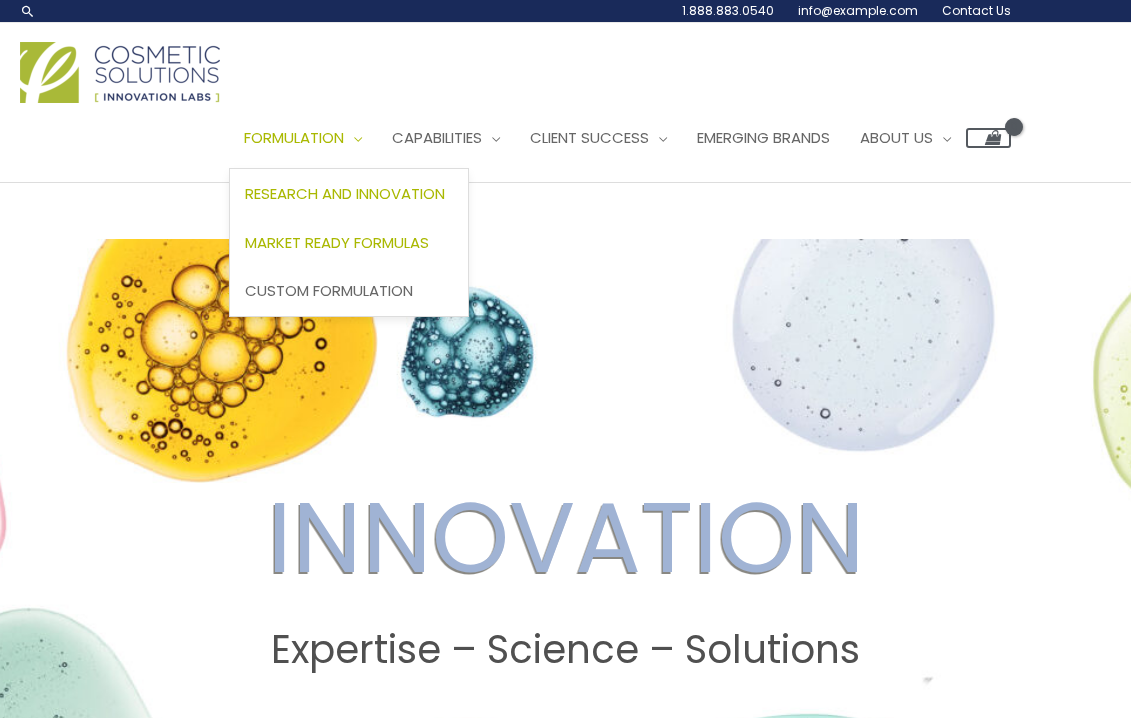 click on "Market Ready Formulas" at bounding box center (337, 242) 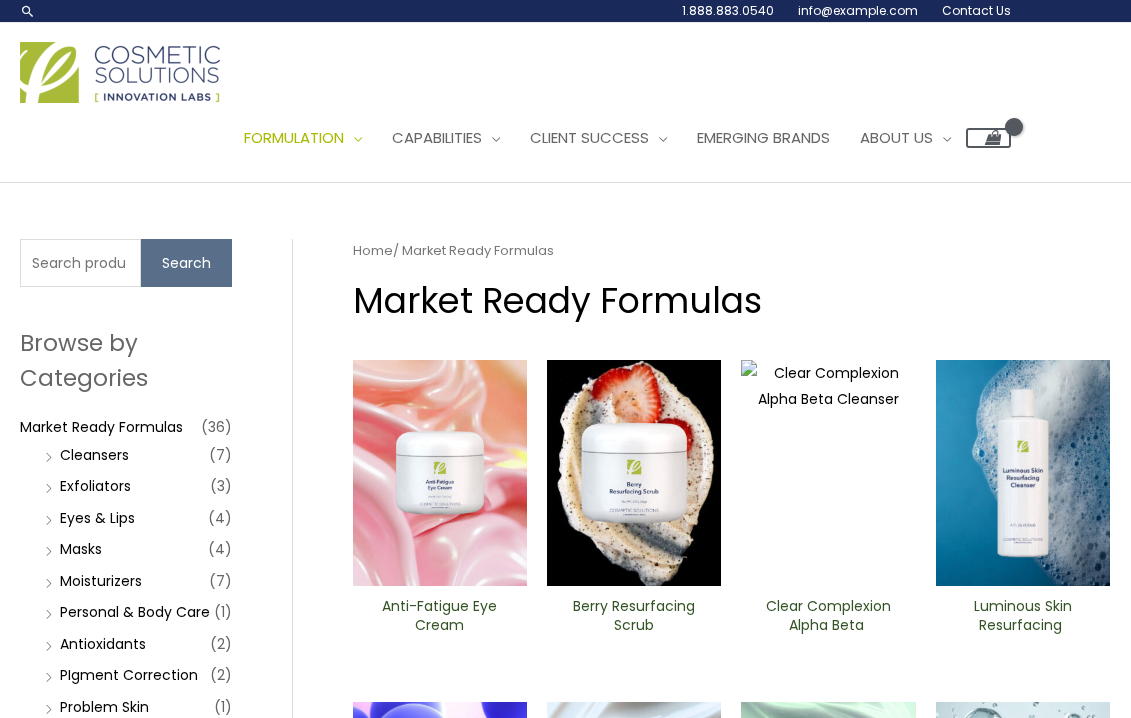 scroll, scrollTop: 0, scrollLeft: 0, axis: both 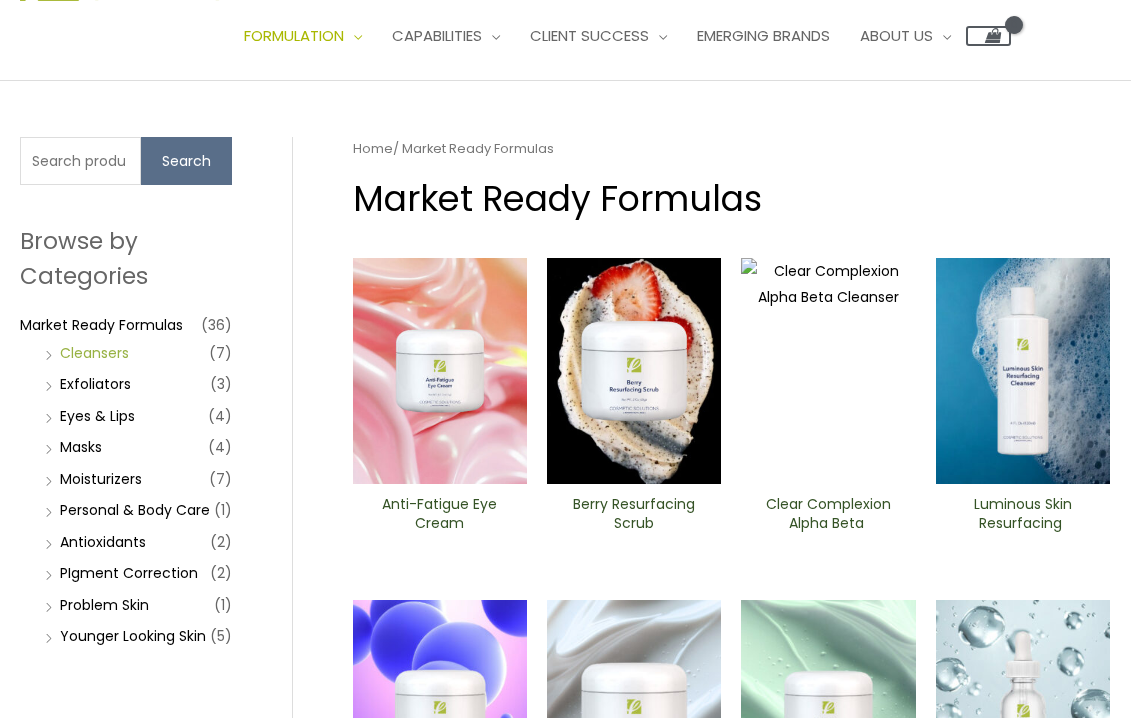 click on "Cleansers" at bounding box center (94, 353) 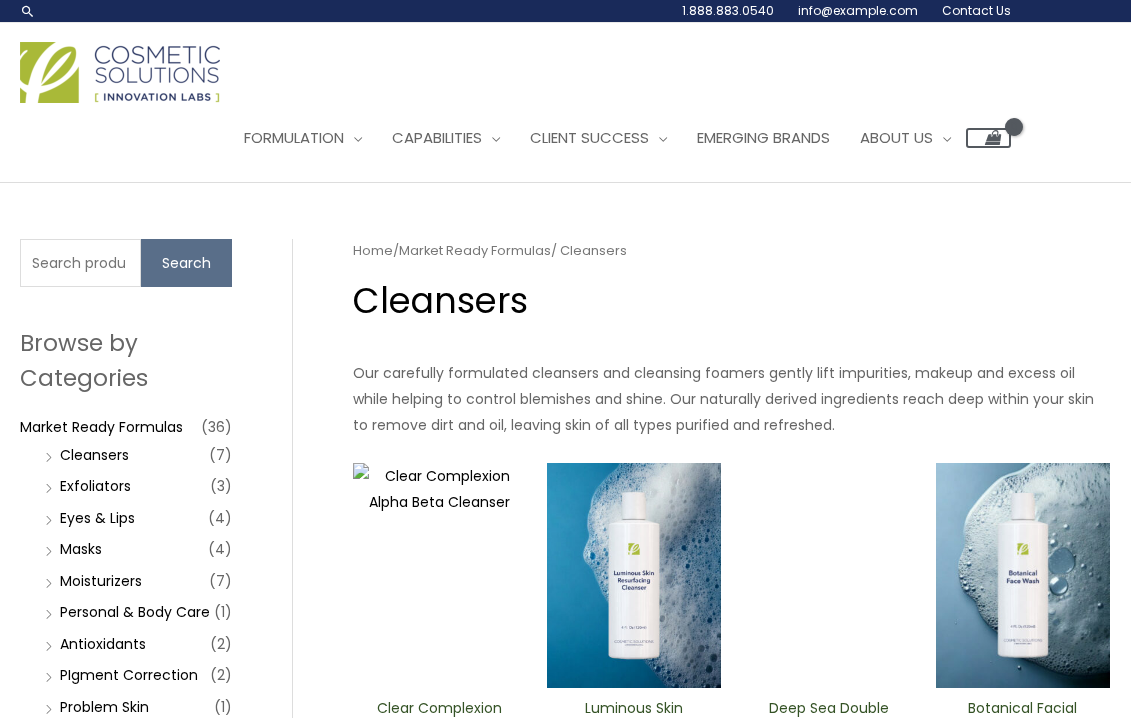scroll, scrollTop: 0, scrollLeft: 0, axis: both 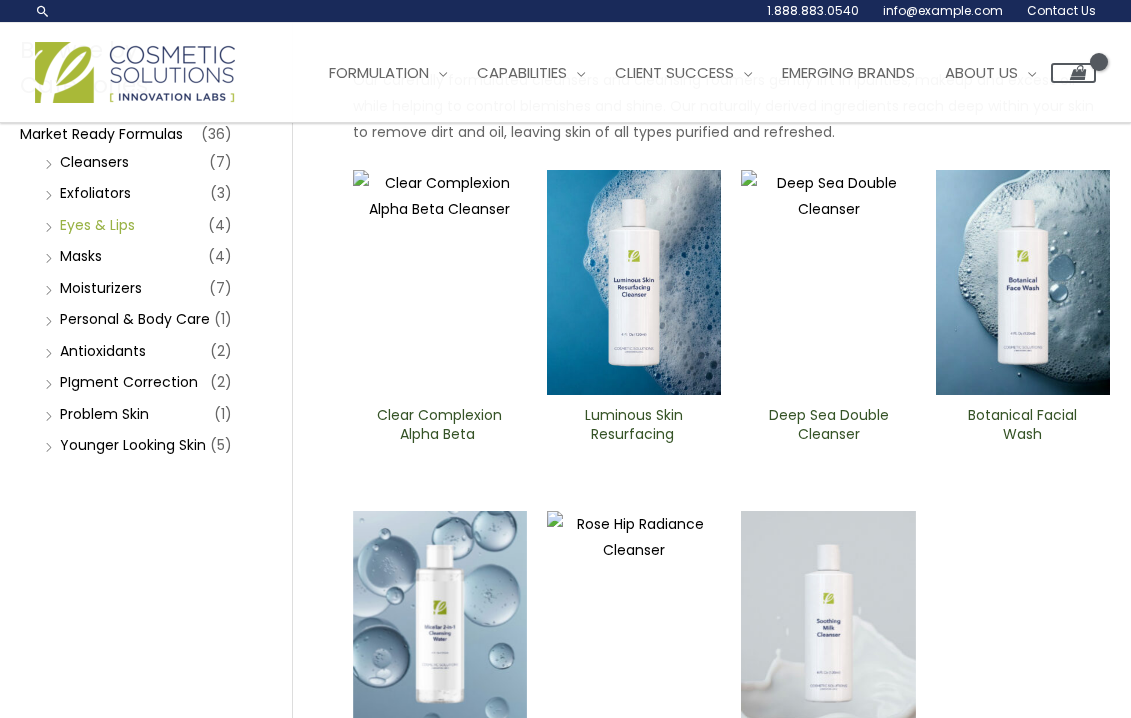 click on "Eyes & Lips" at bounding box center (97, 225) 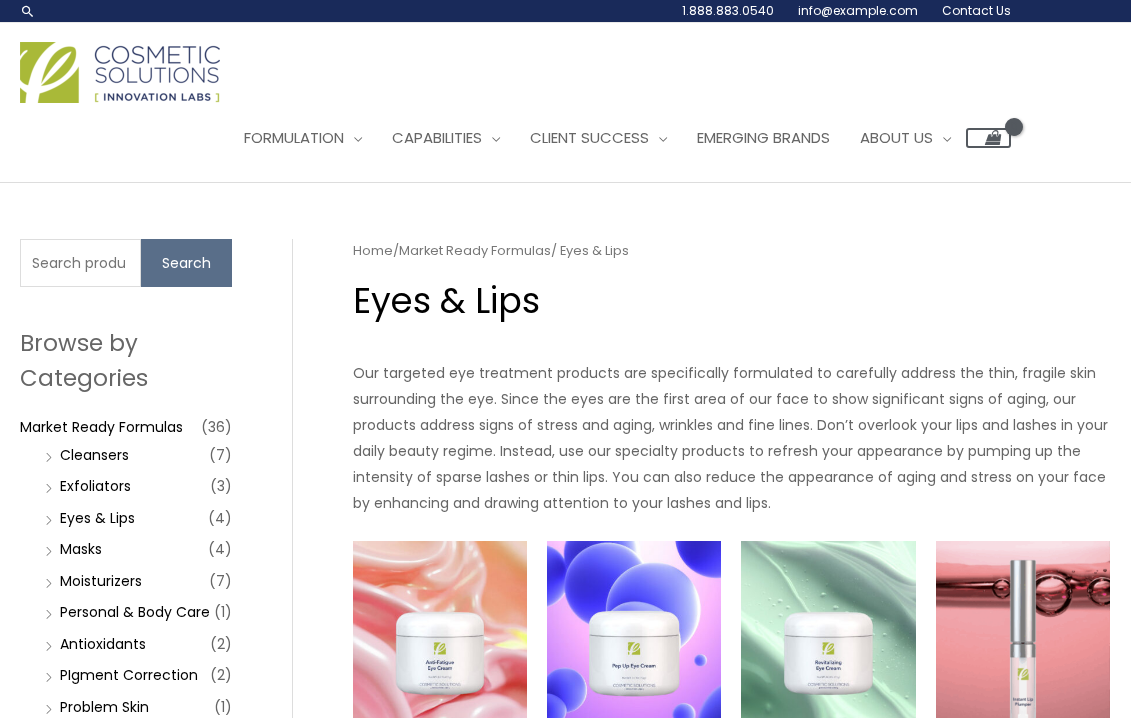 scroll, scrollTop: 0, scrollLeft: 0, axis: both 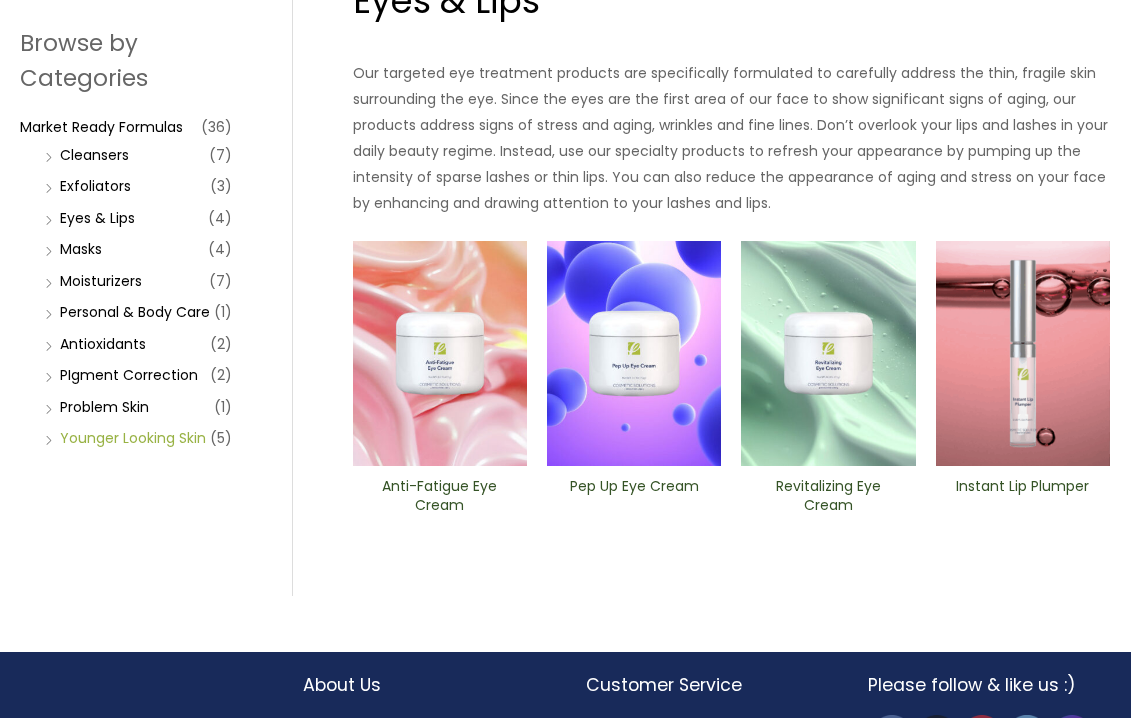 click on "Younger Looking Skin" at bounding box center (133, 438) 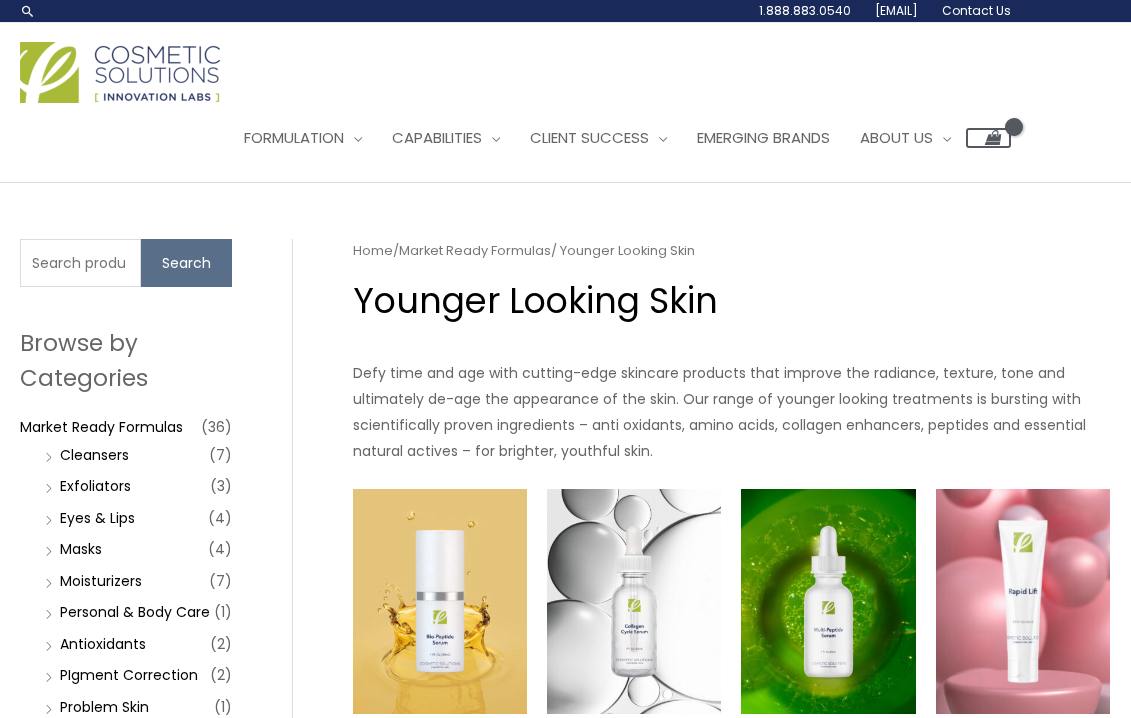 scroll, scrollTop: 0, scrollLeft: 0, axis: both 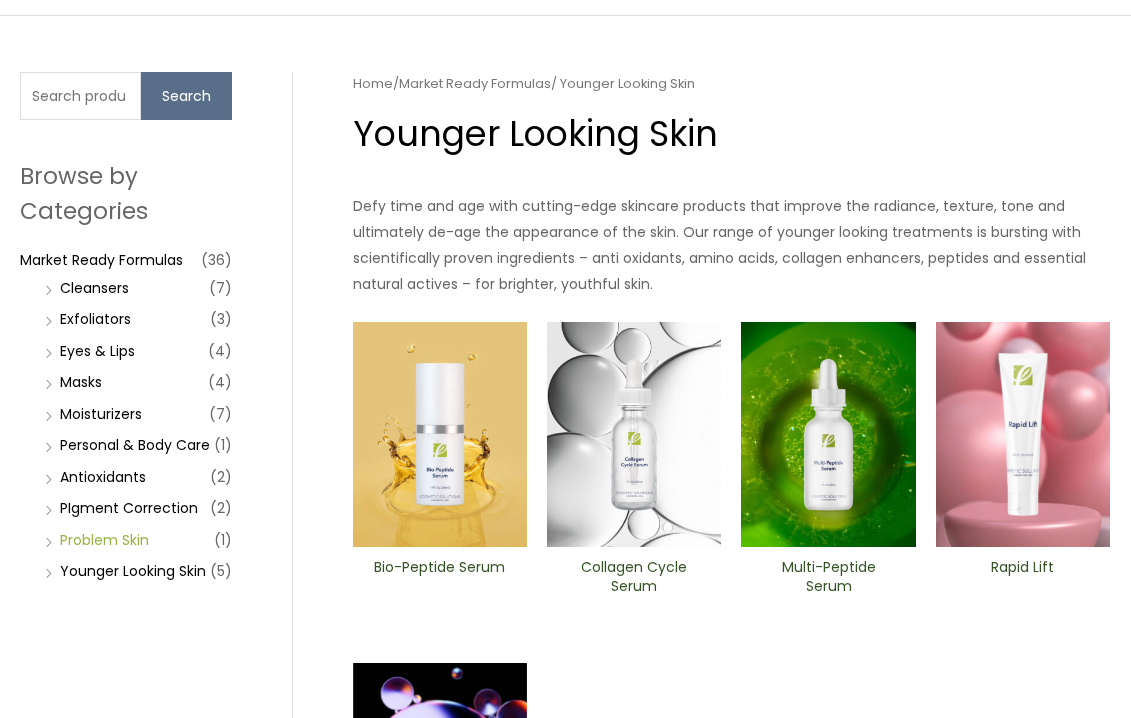 click on "Problem Skin" at bounding box center (104, 540) 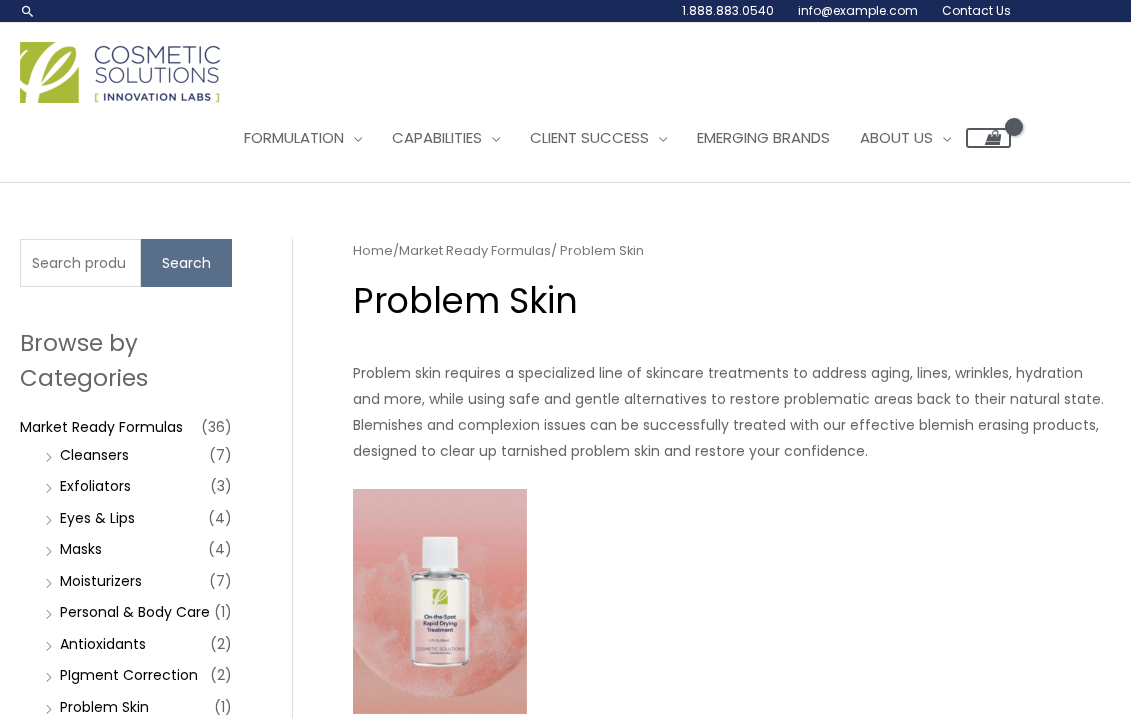 scroll, scrollTop: 0, scrollLeft: 0, axis: both 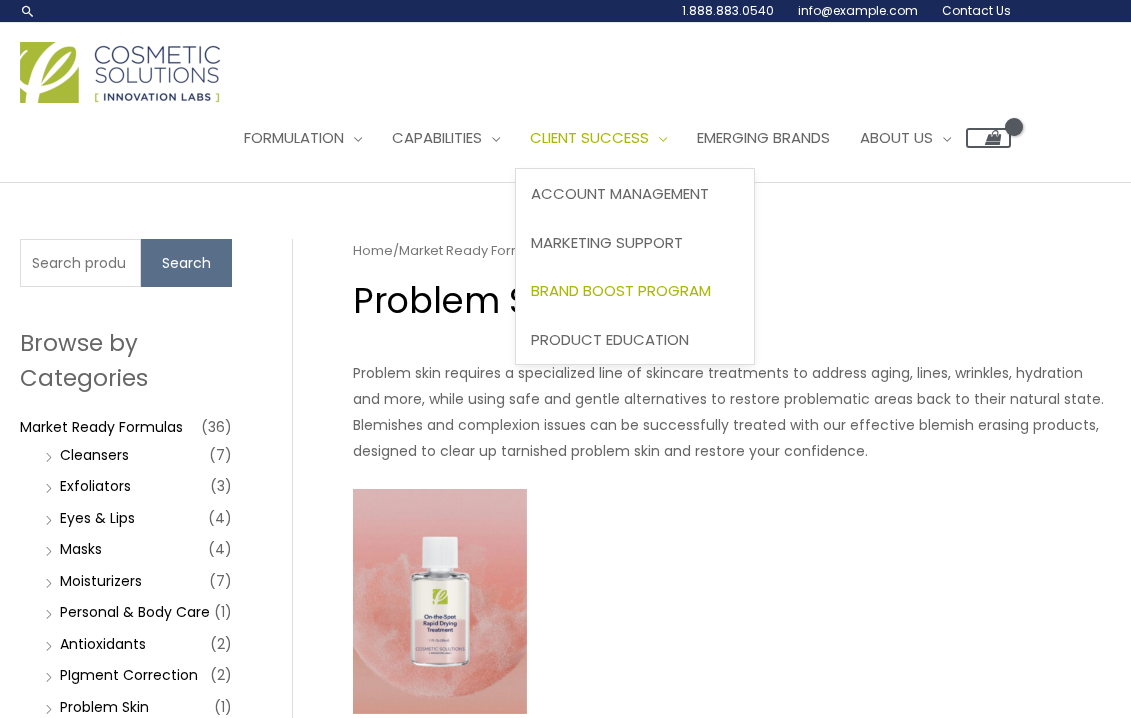 click on "Brand Boost Program" at bounding box center [621, 290] 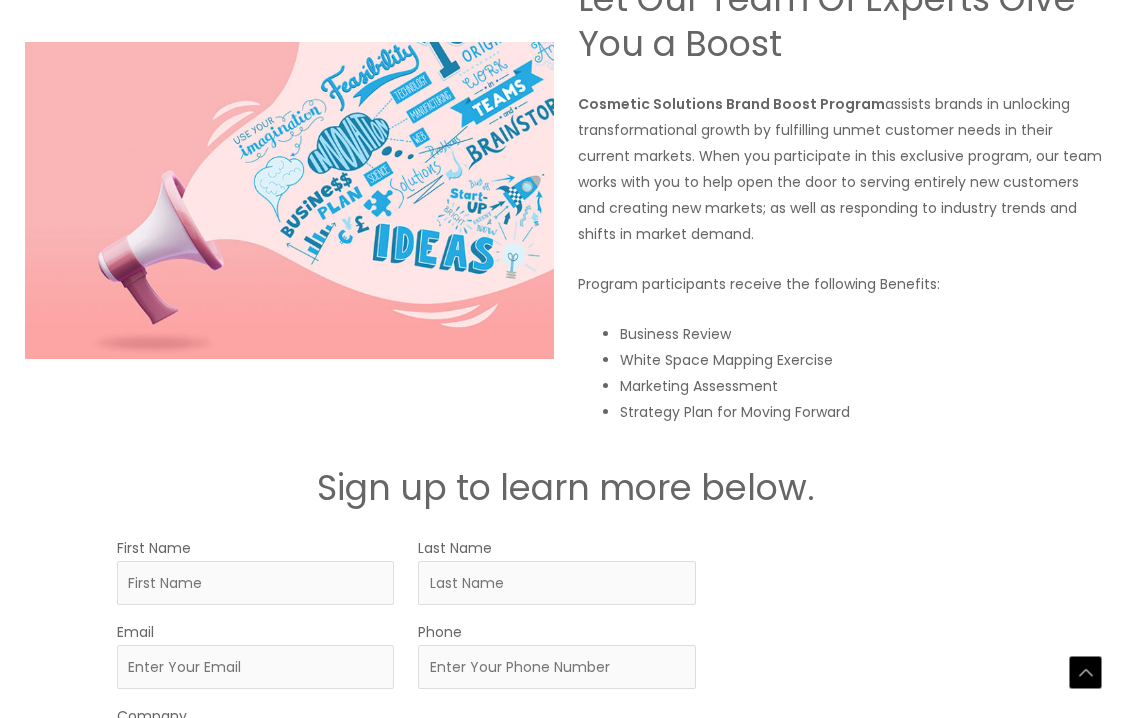 scroll, scrollTop: 0, scrollLeft: 0, axis: both 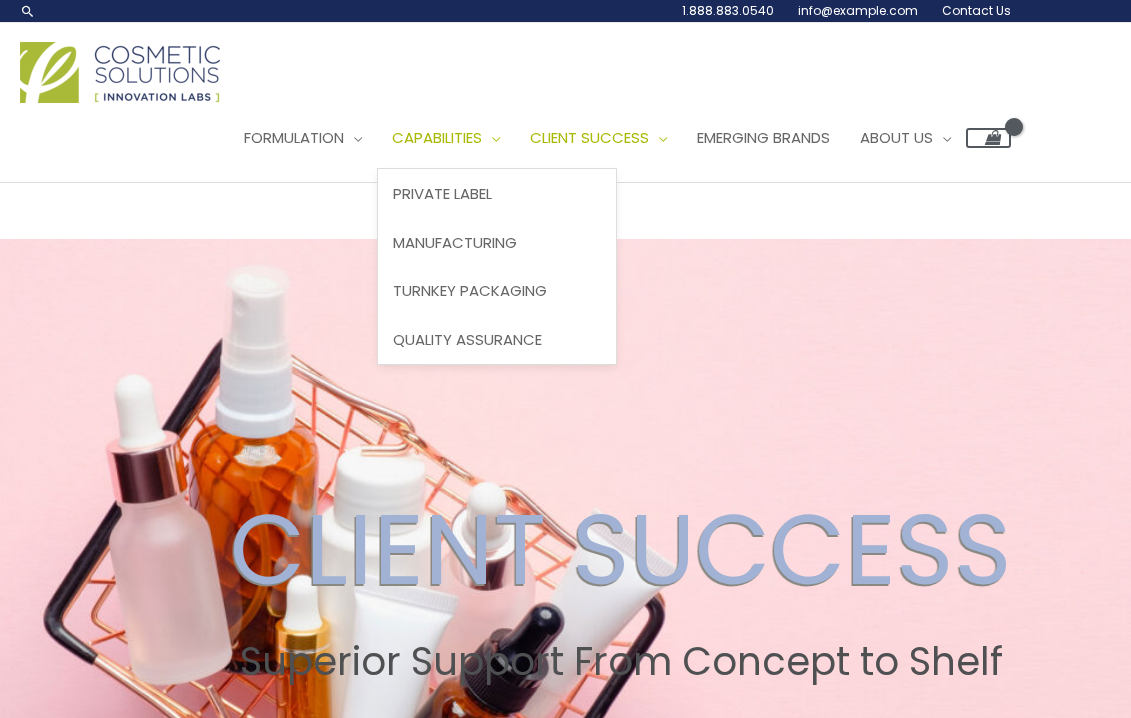 click on "Capabilities" at bounding box center [437, 137] 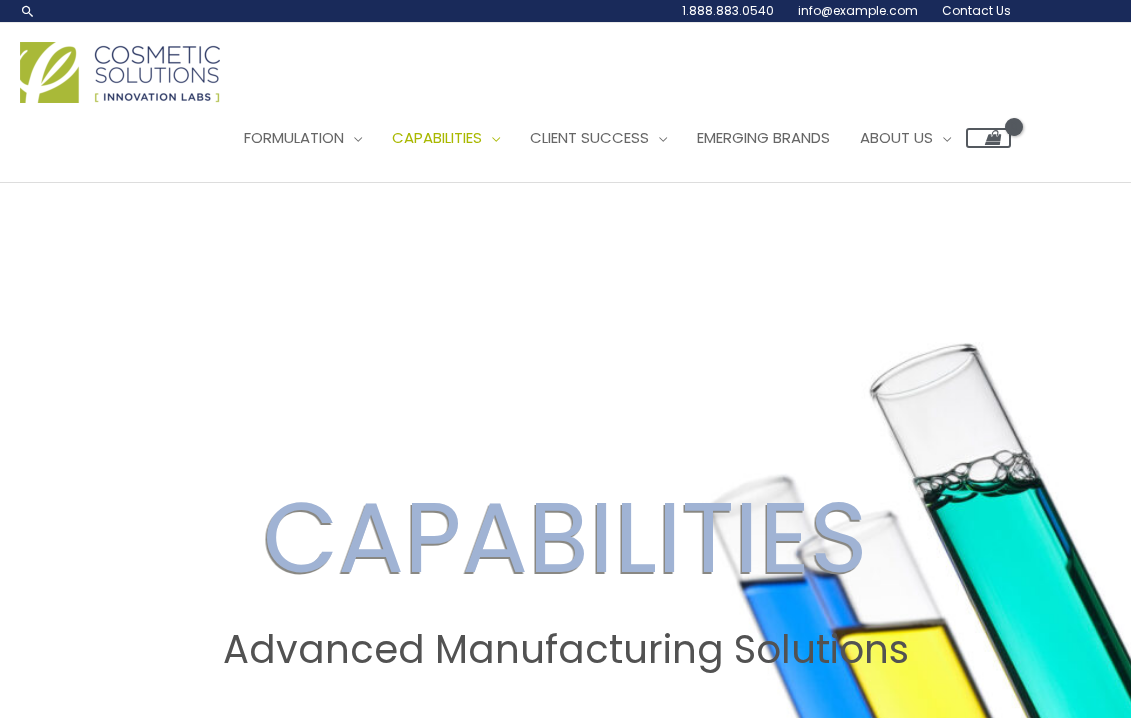 scroll, scrollTop: 0, scrollLeft: 0, axis: both 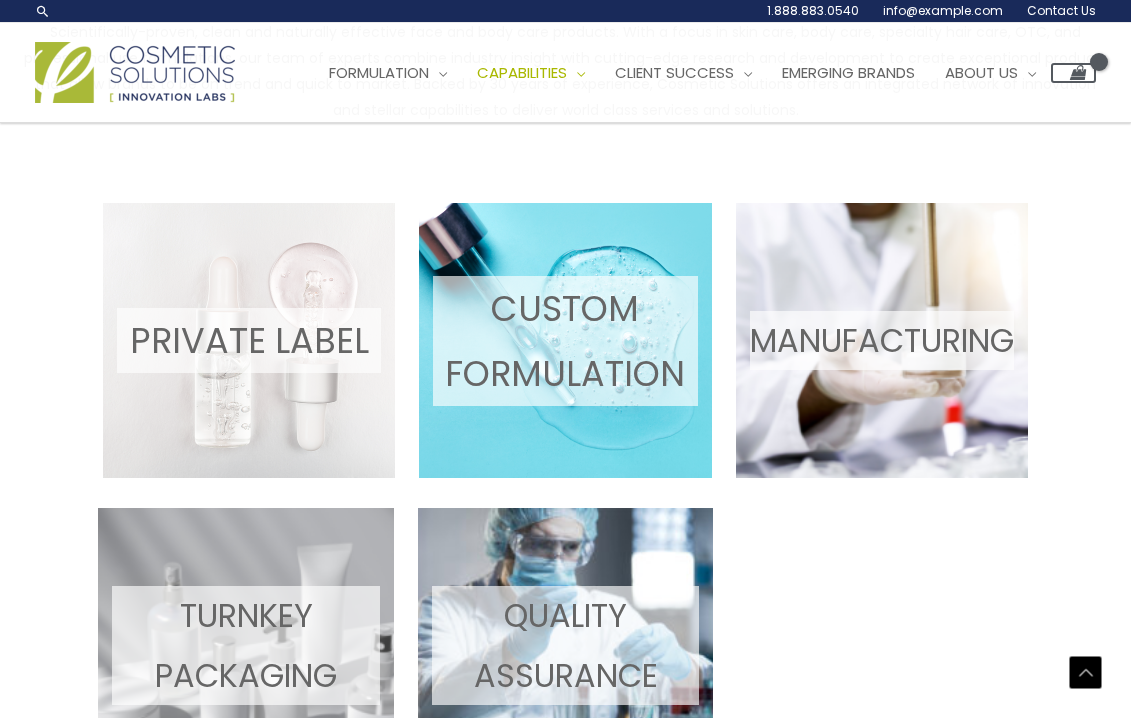 click at bounding box center [249, 340] 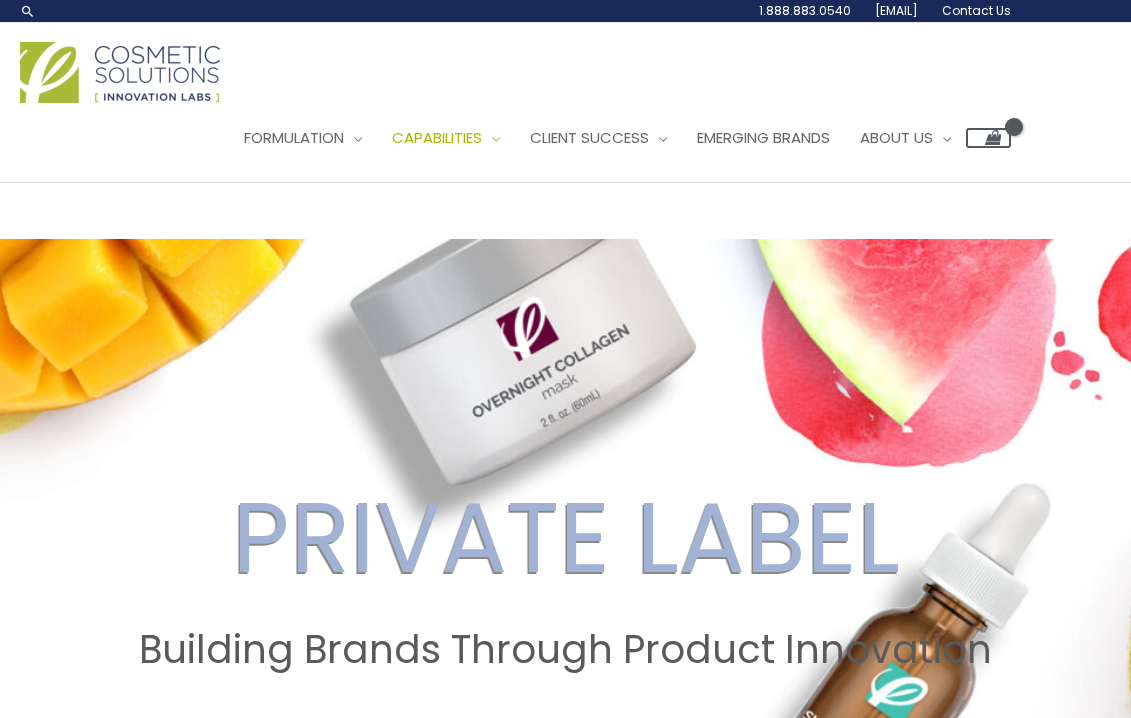 scroll, scrollTop: 0, scrollLeft: 0, axis: both 